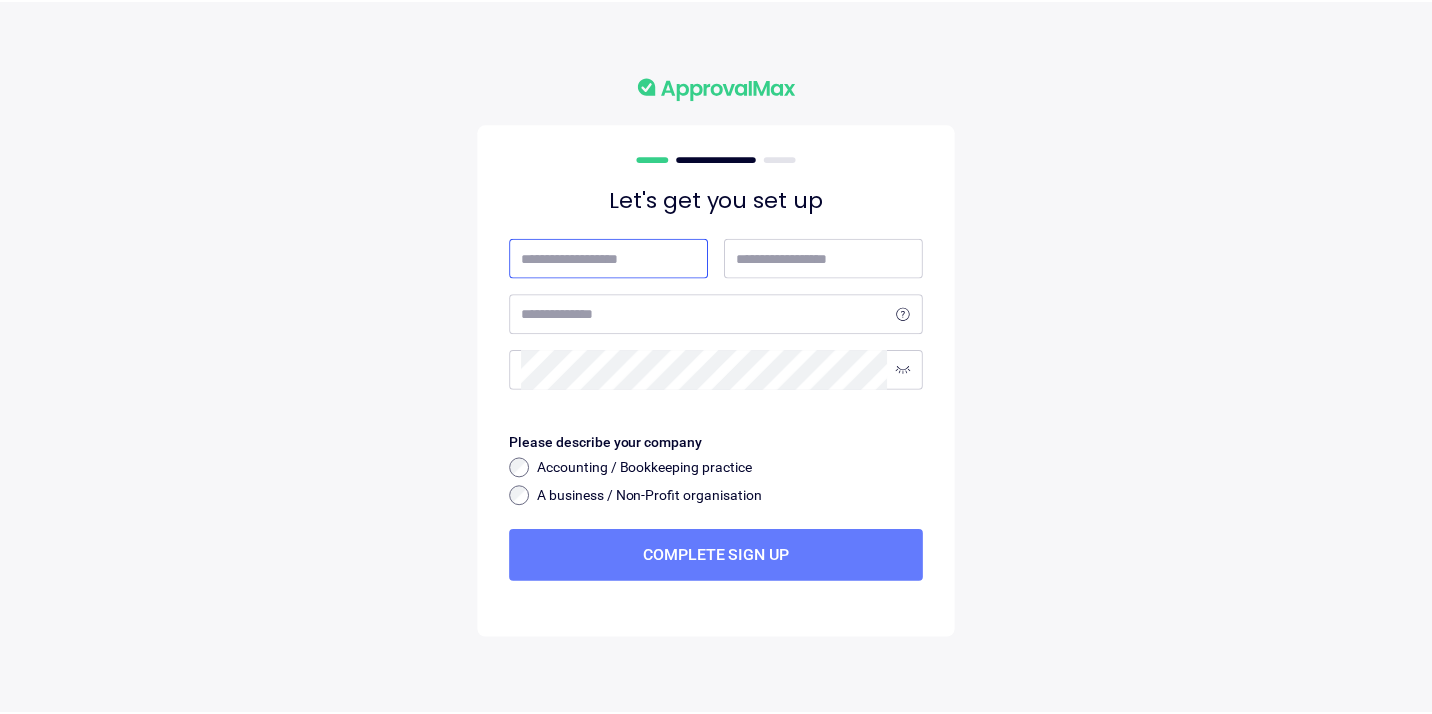 scroll, scrollTop: 0, scrollLeft: 0, axis: both 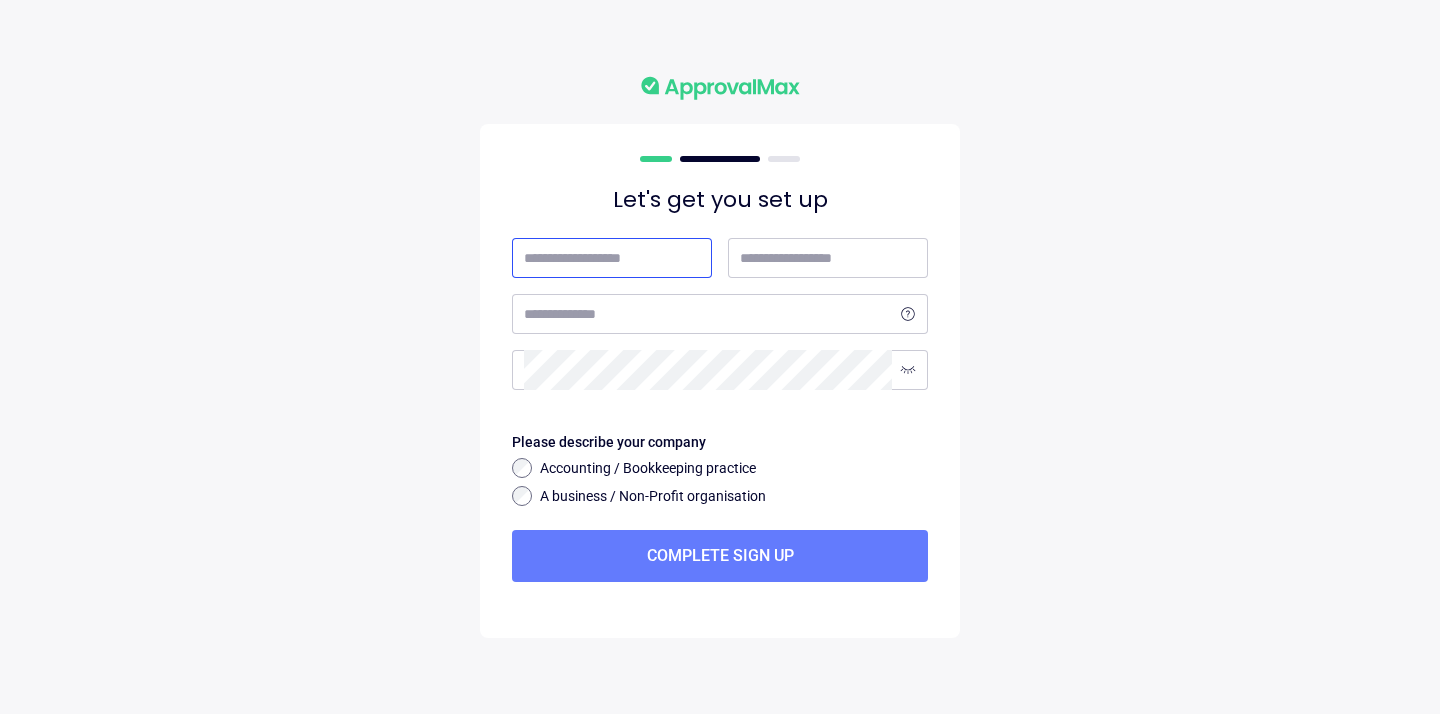 type on "*******" 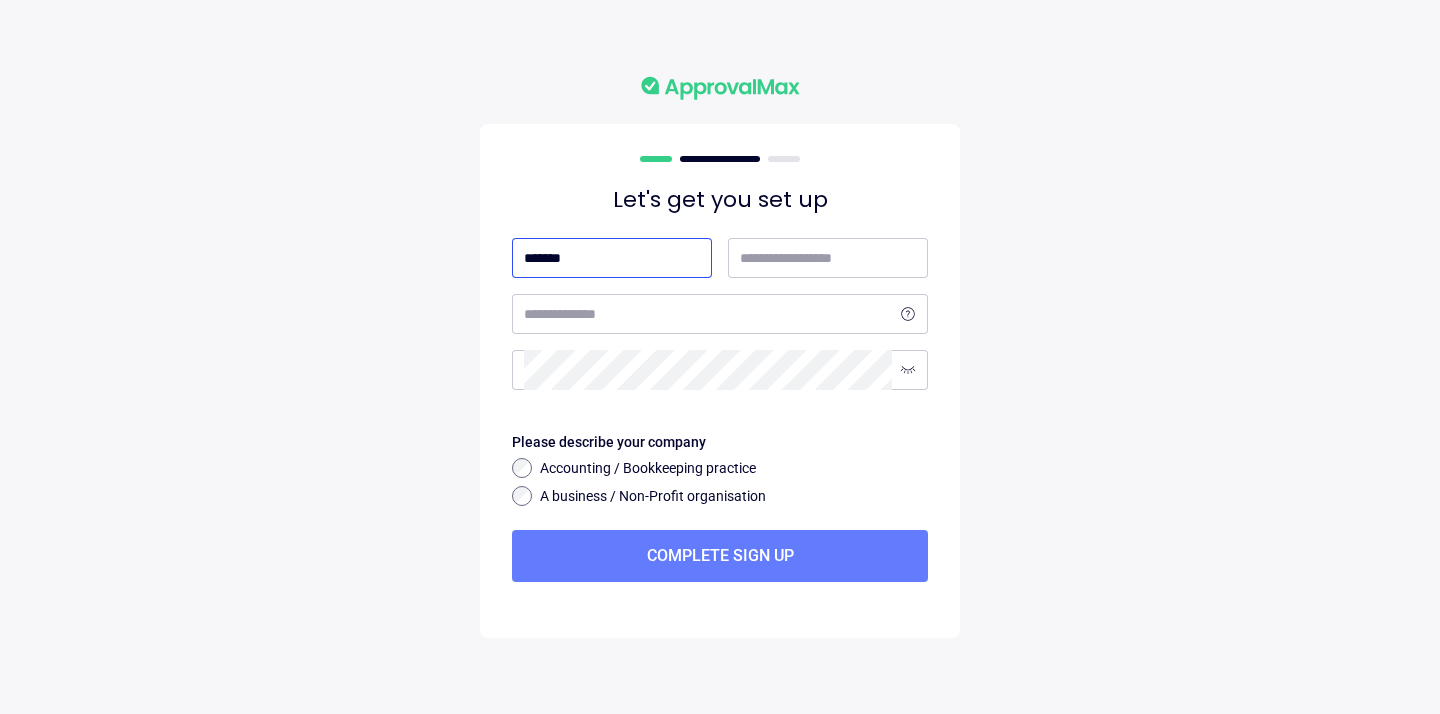 type on "**********" 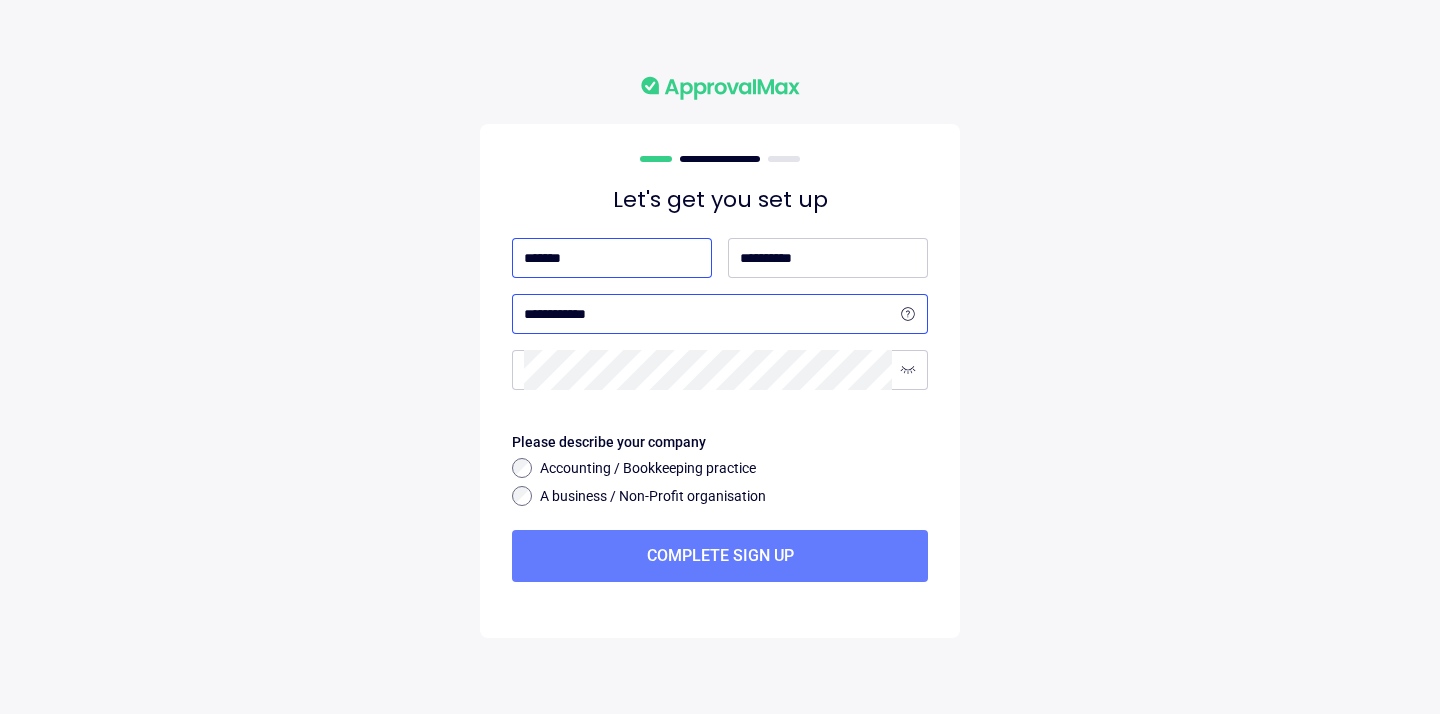 click on "**********" at bounding box center (708, 314) 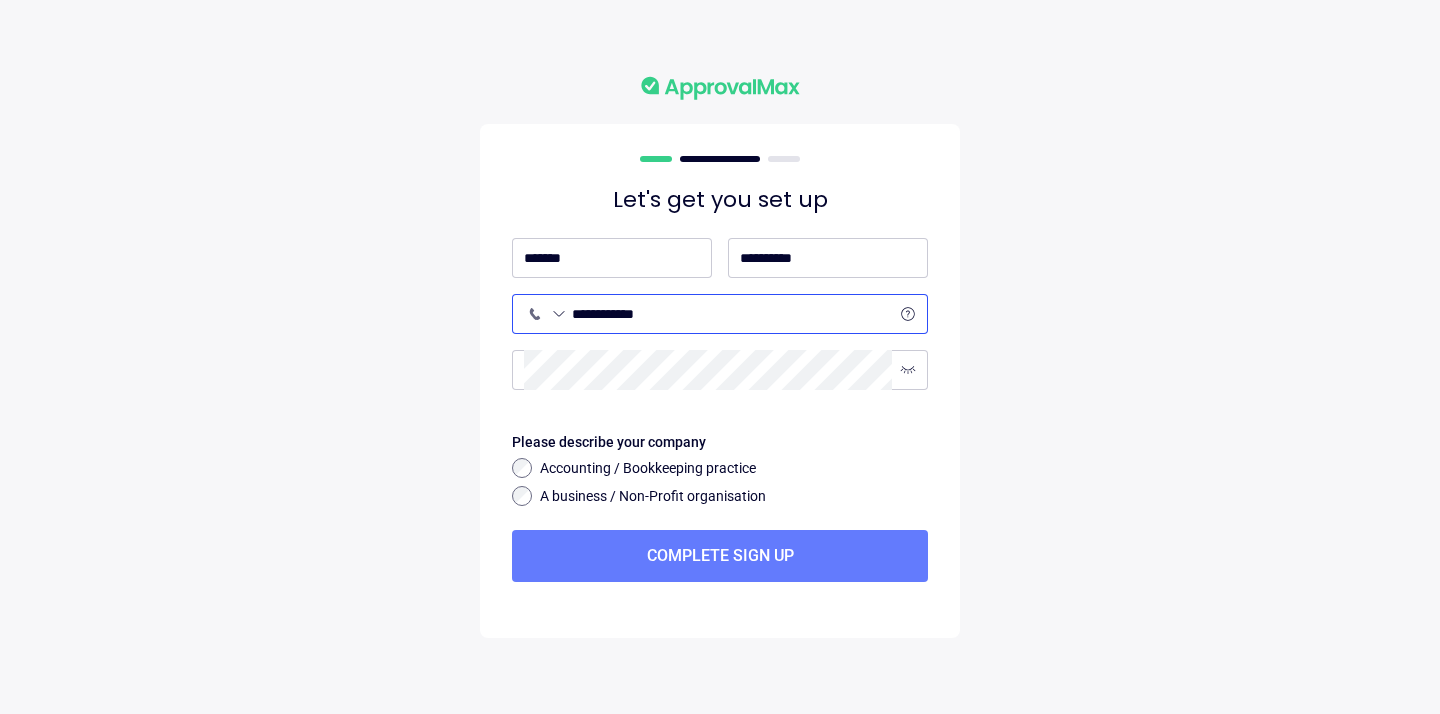 click on "**********" at bounding box center (732, 314) 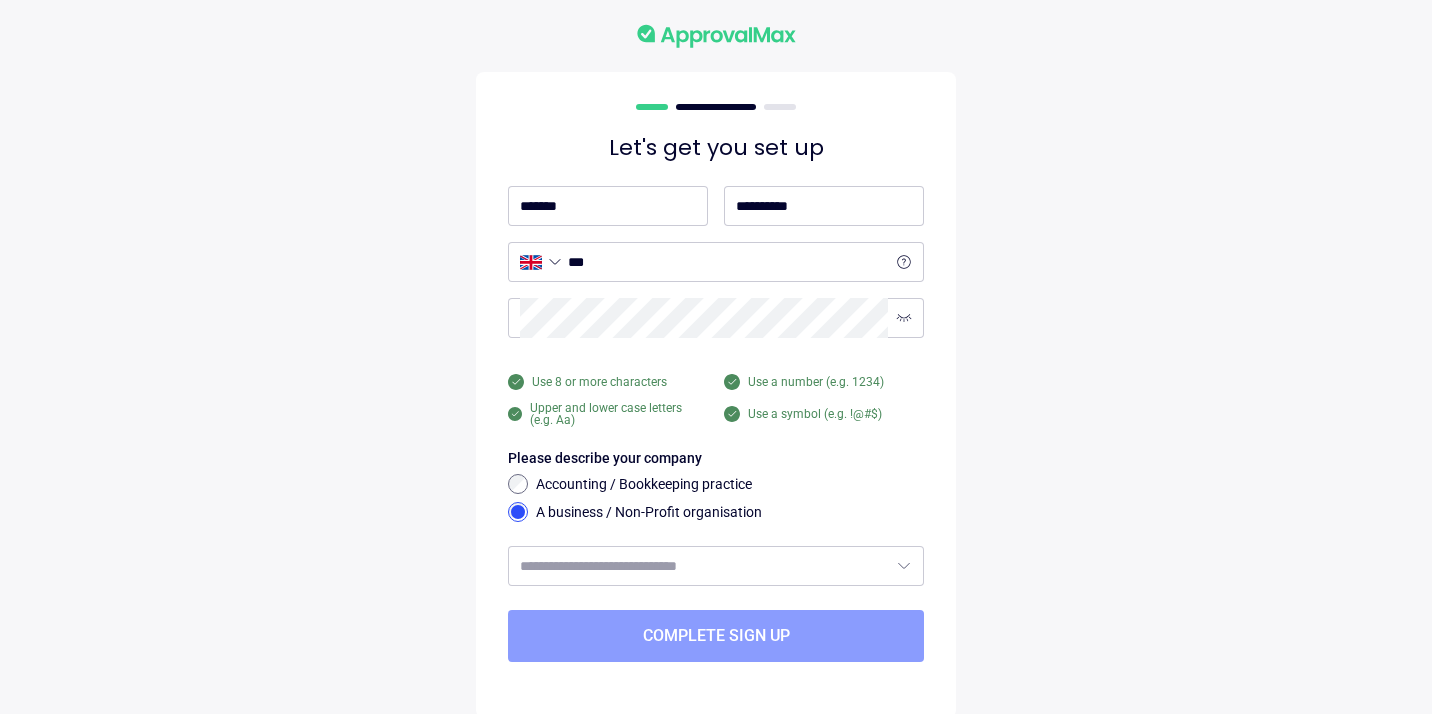 click on "Complete sign up" at bounding box center (716, 636) 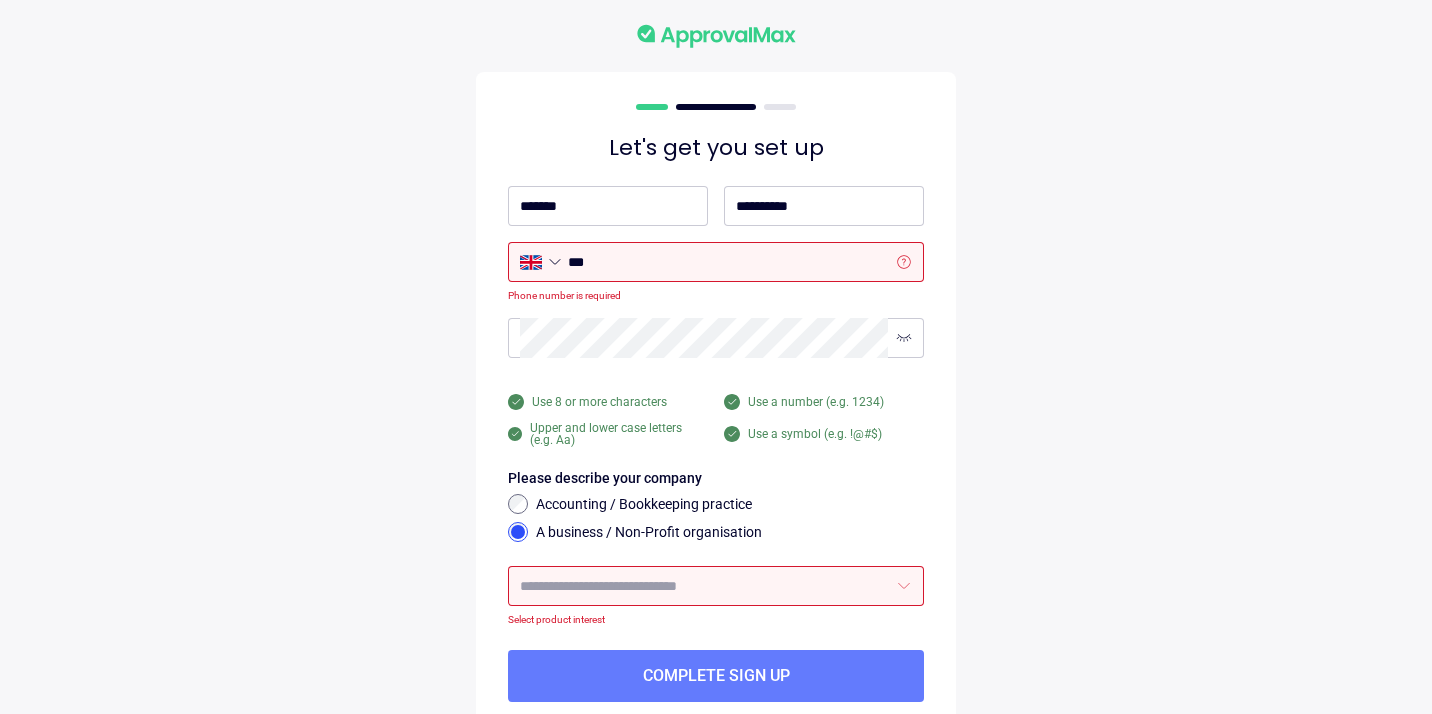 click at bounding box center [704, 586] 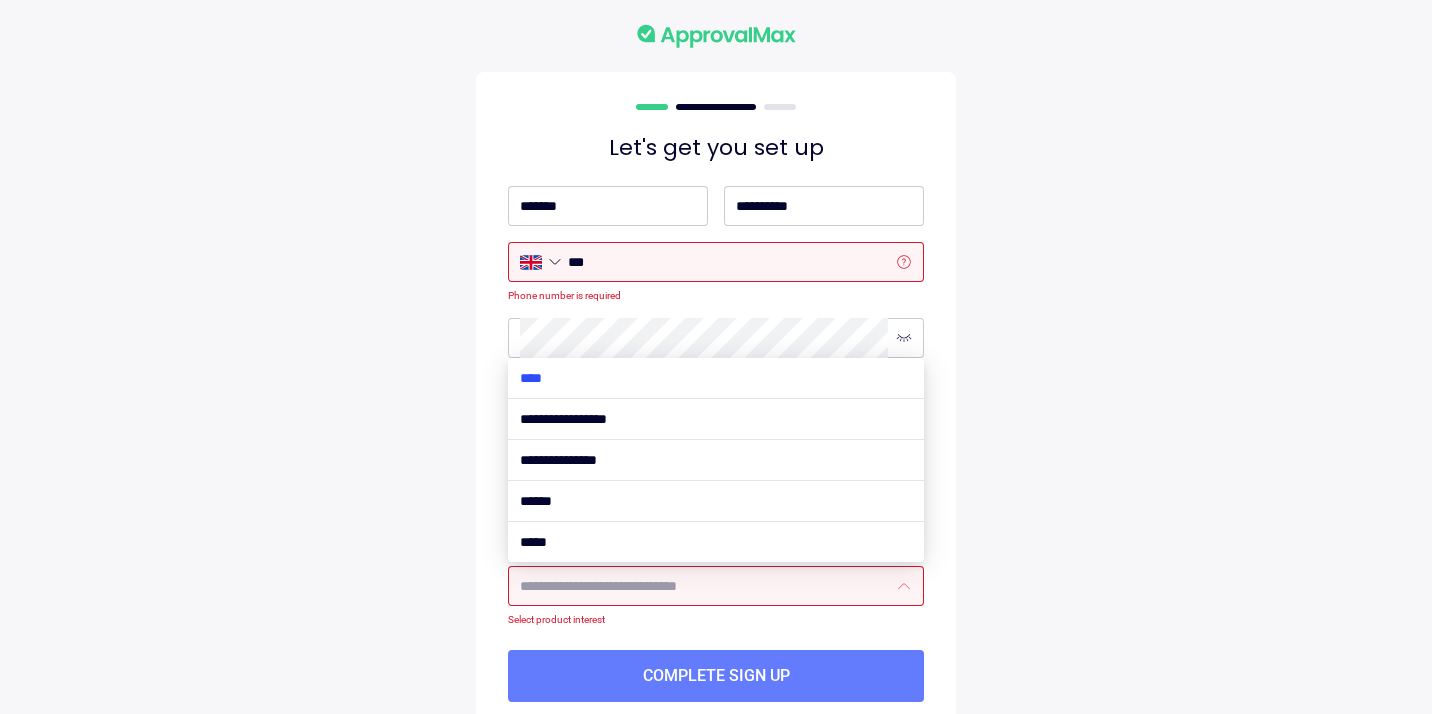 click at bounding box center (716, 378) 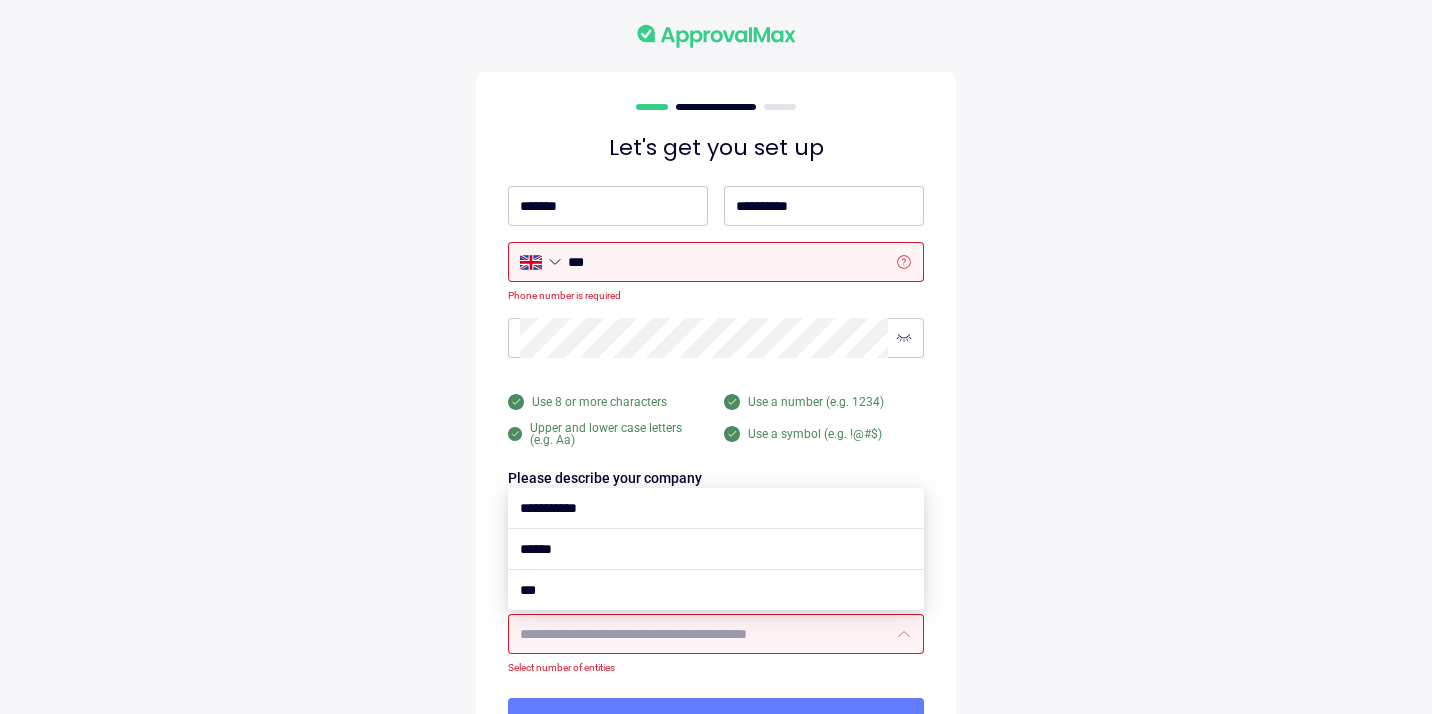 click at bounding box center [704, 634] 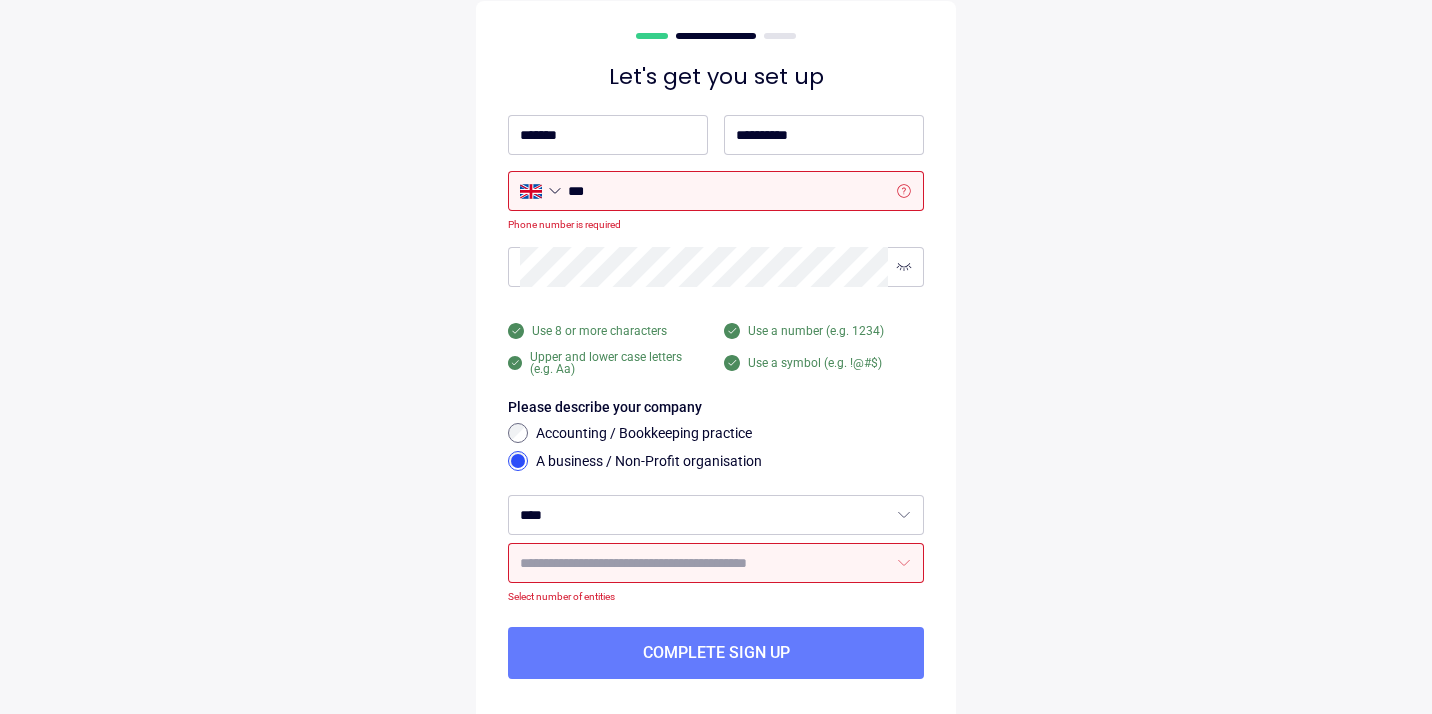 scroll, scrollTop: 116, scrollLeft: 0, axis: vertical 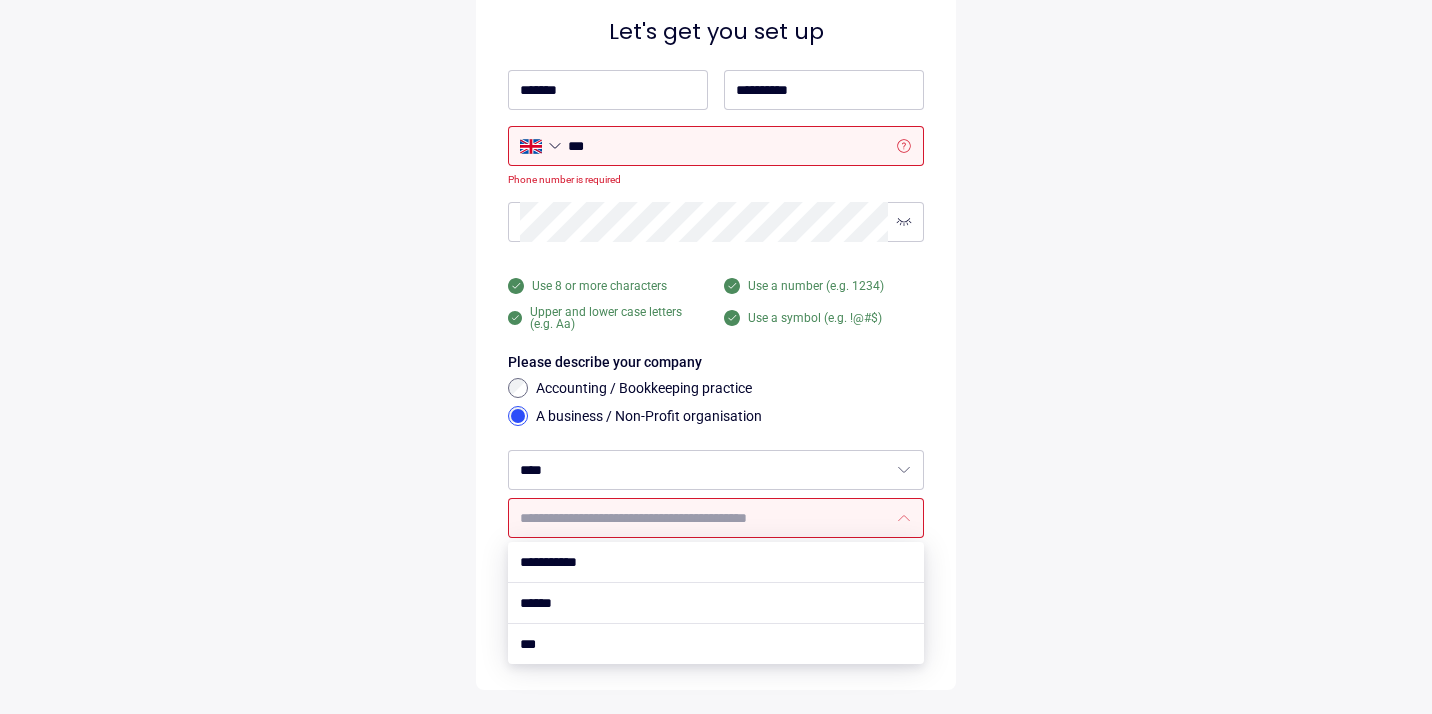 click at bounding box center (704, 518) 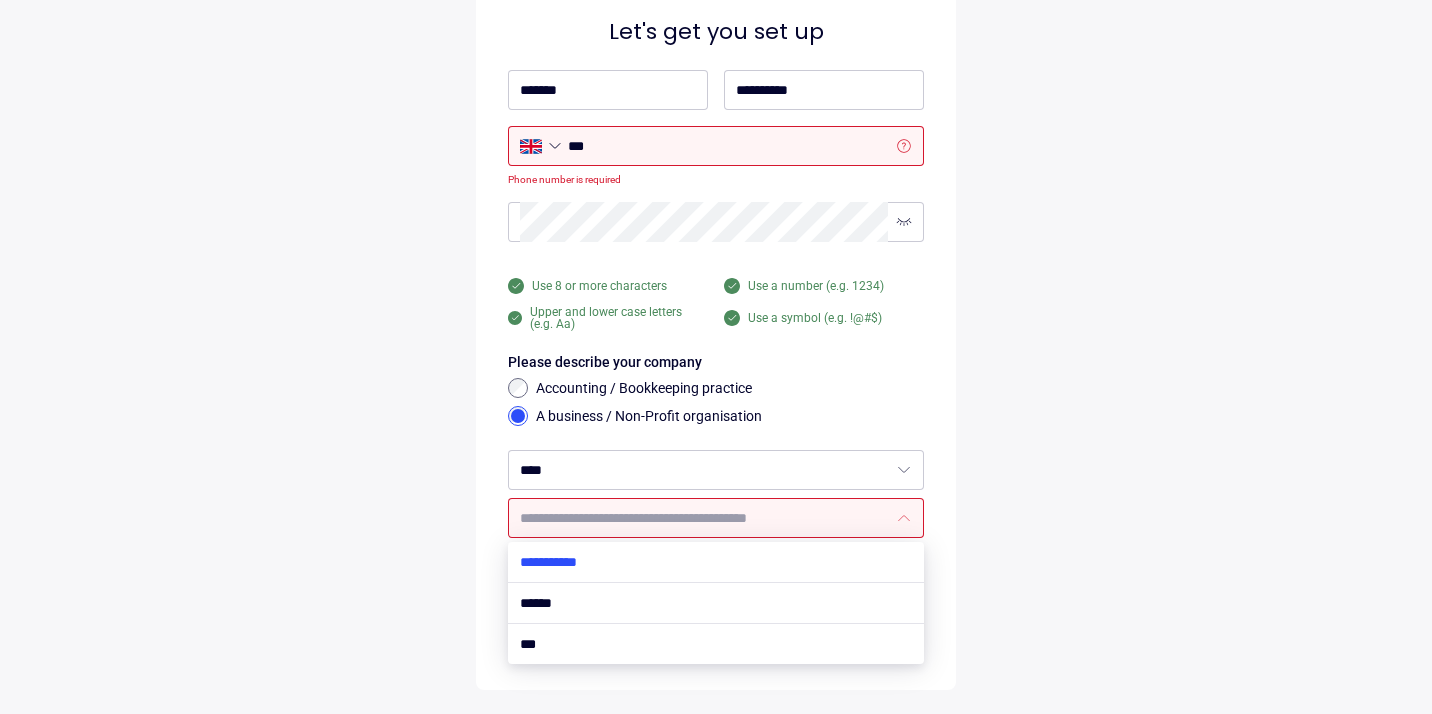 click at bounding box center (716, 562) 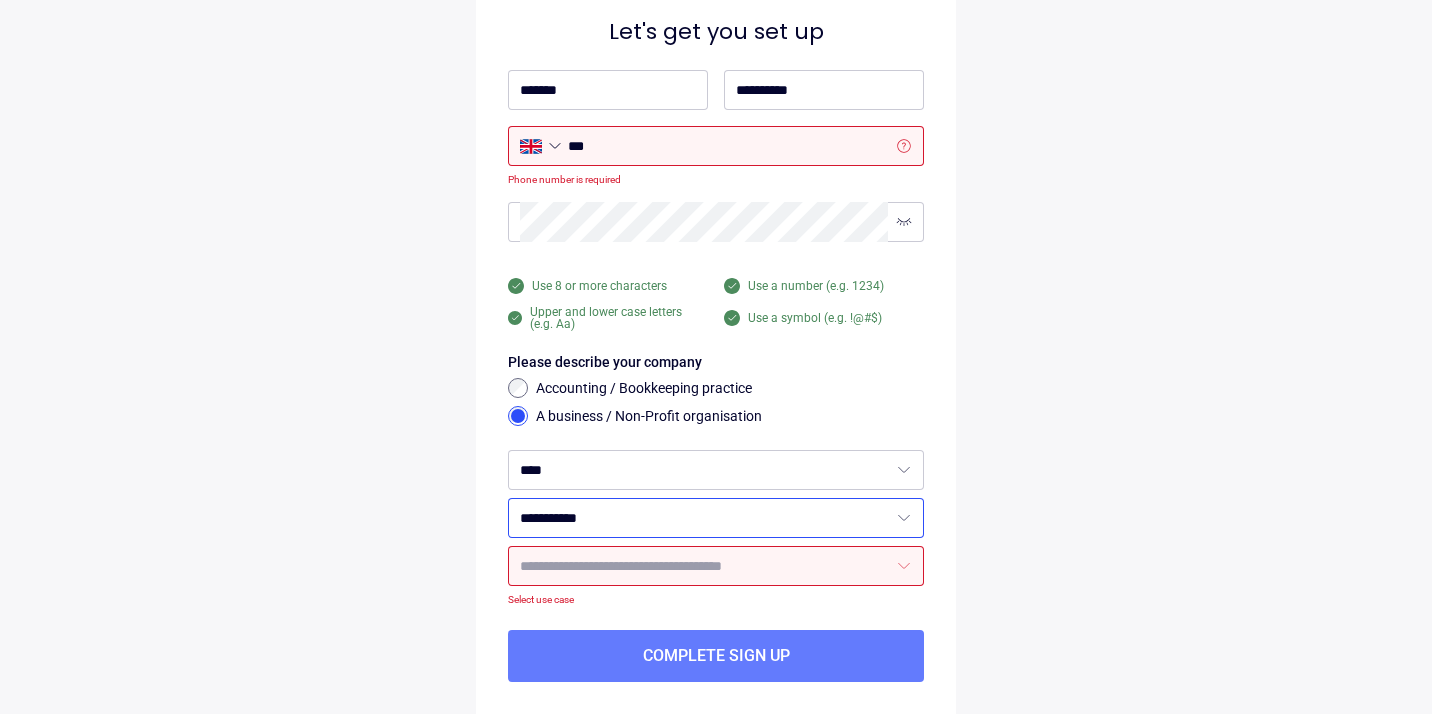click at bounding box center [704, 566] 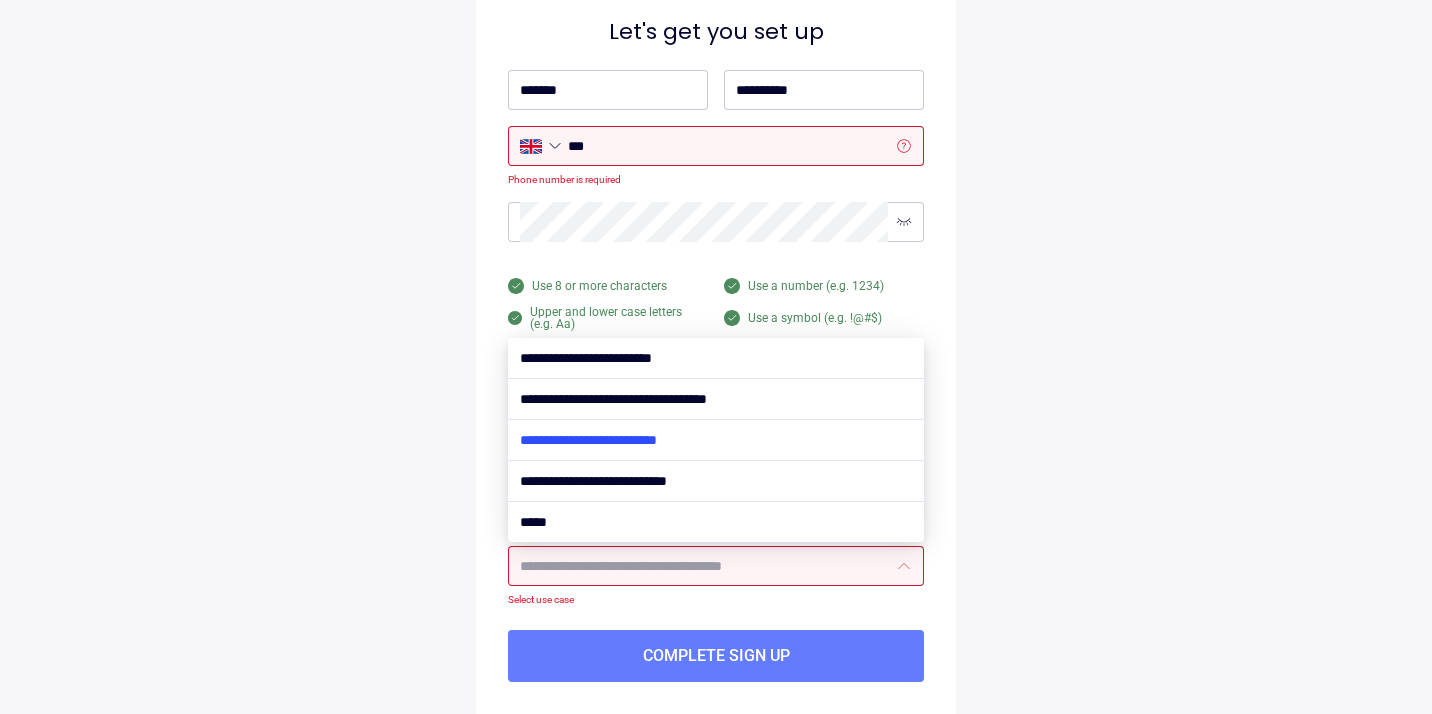 click at bounding box center (716, 440) 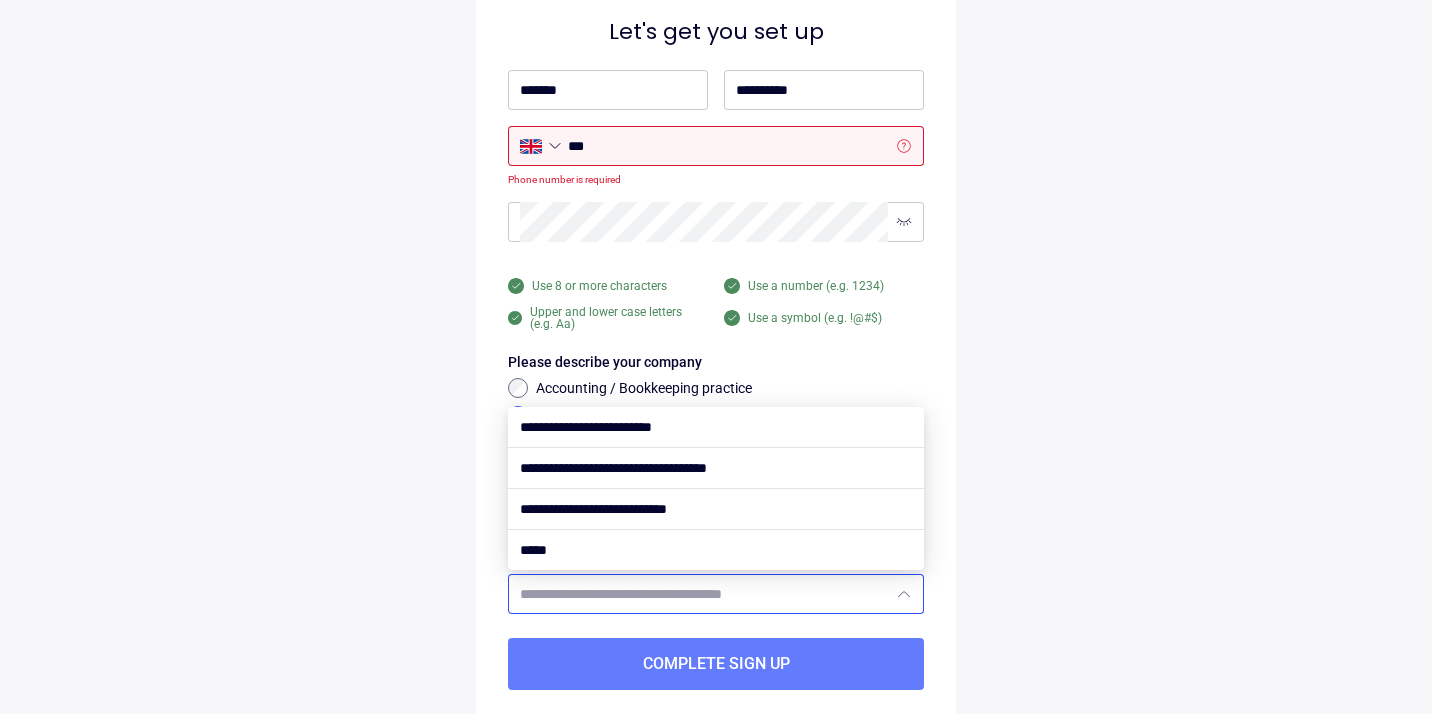 click at bounding box center [704, 594] 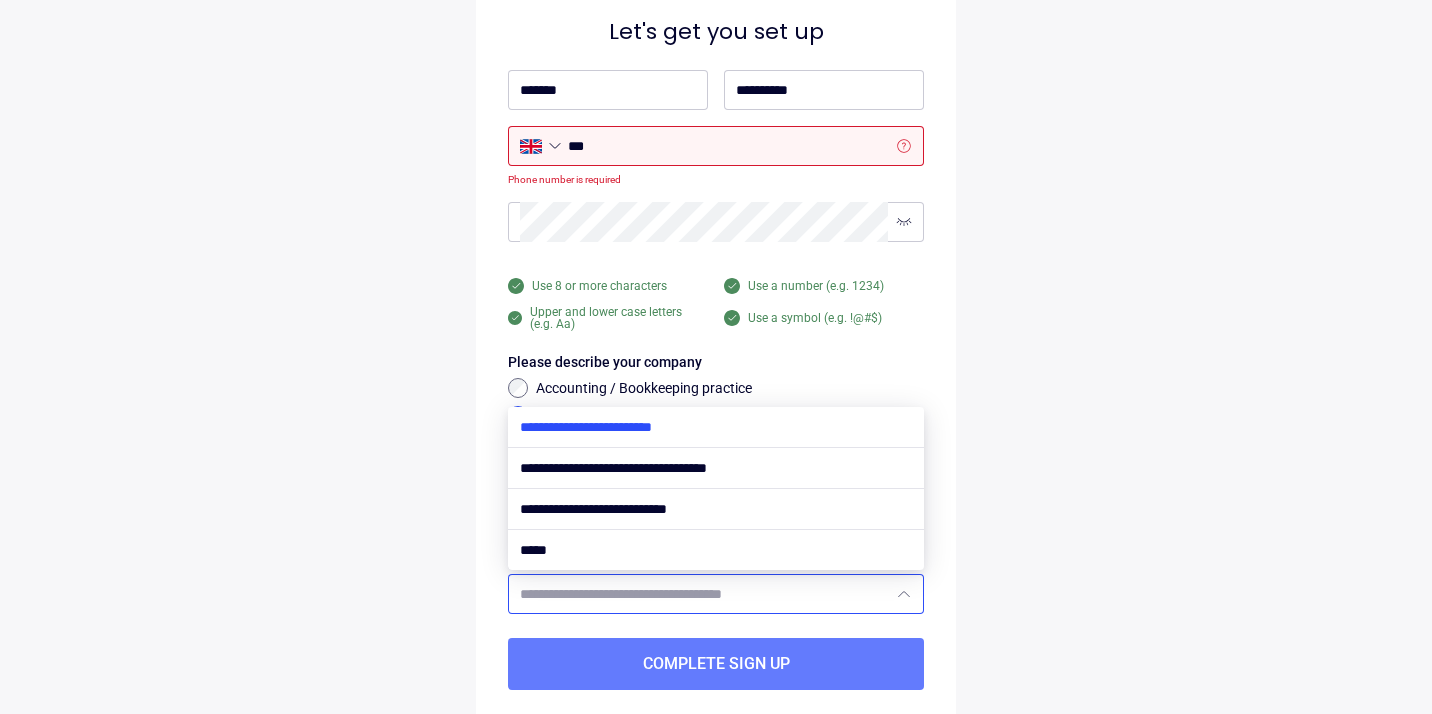 click at bounding box center [716, 427] 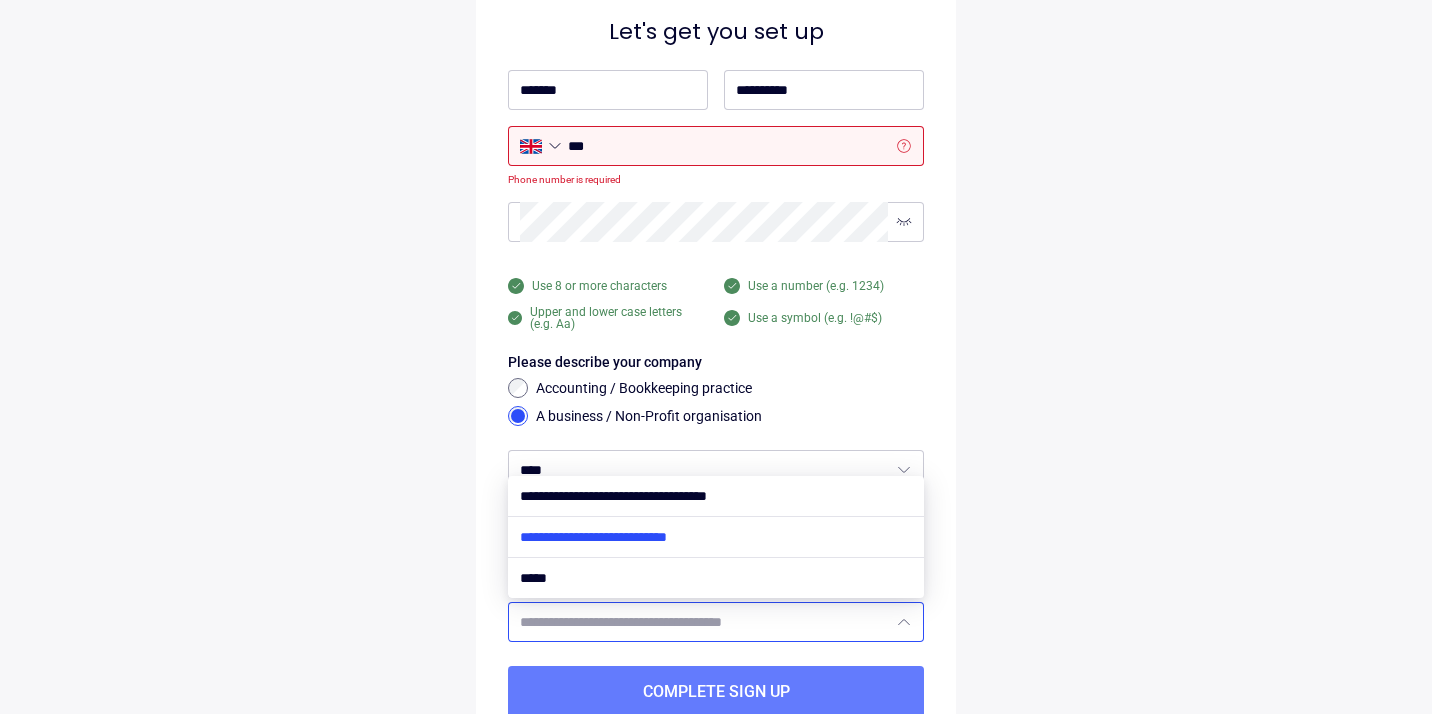click at bounding box center (716, 537) 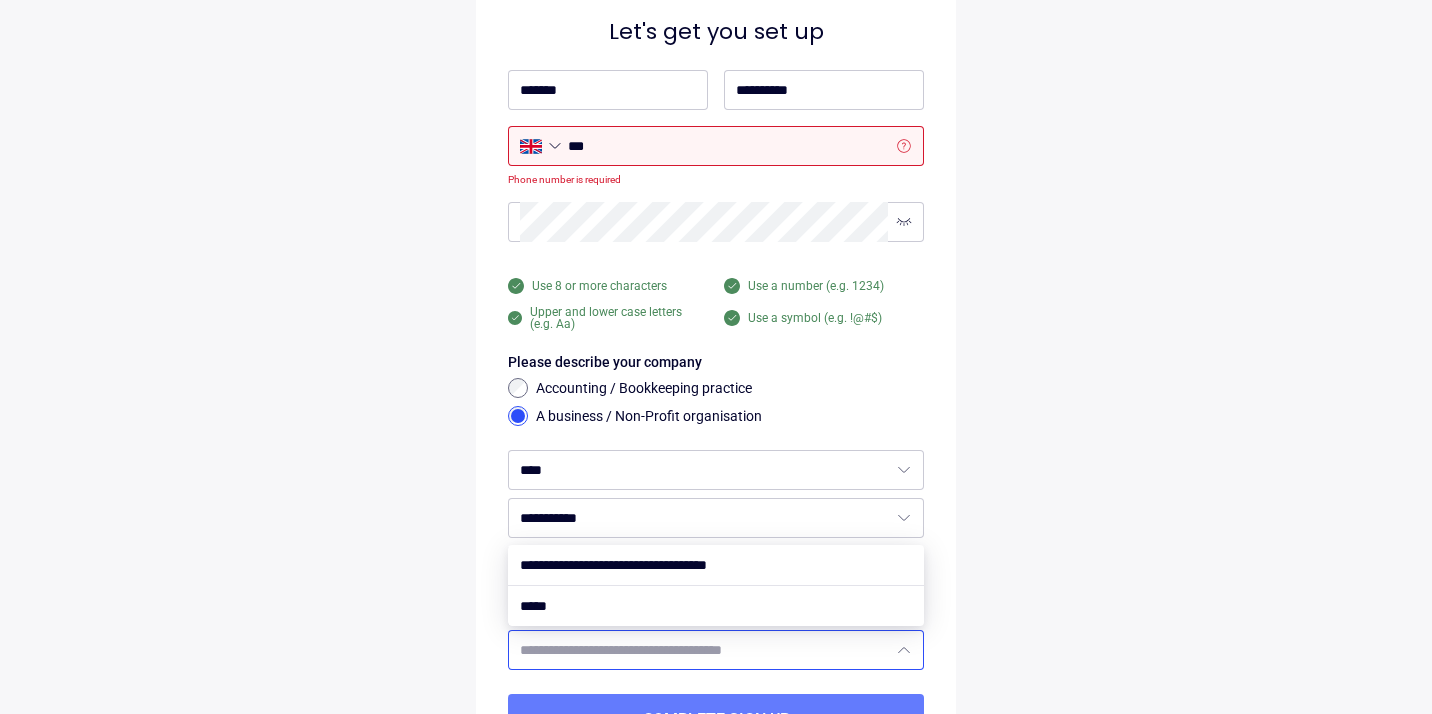 click on "**********" at bounding box center (716, 355) 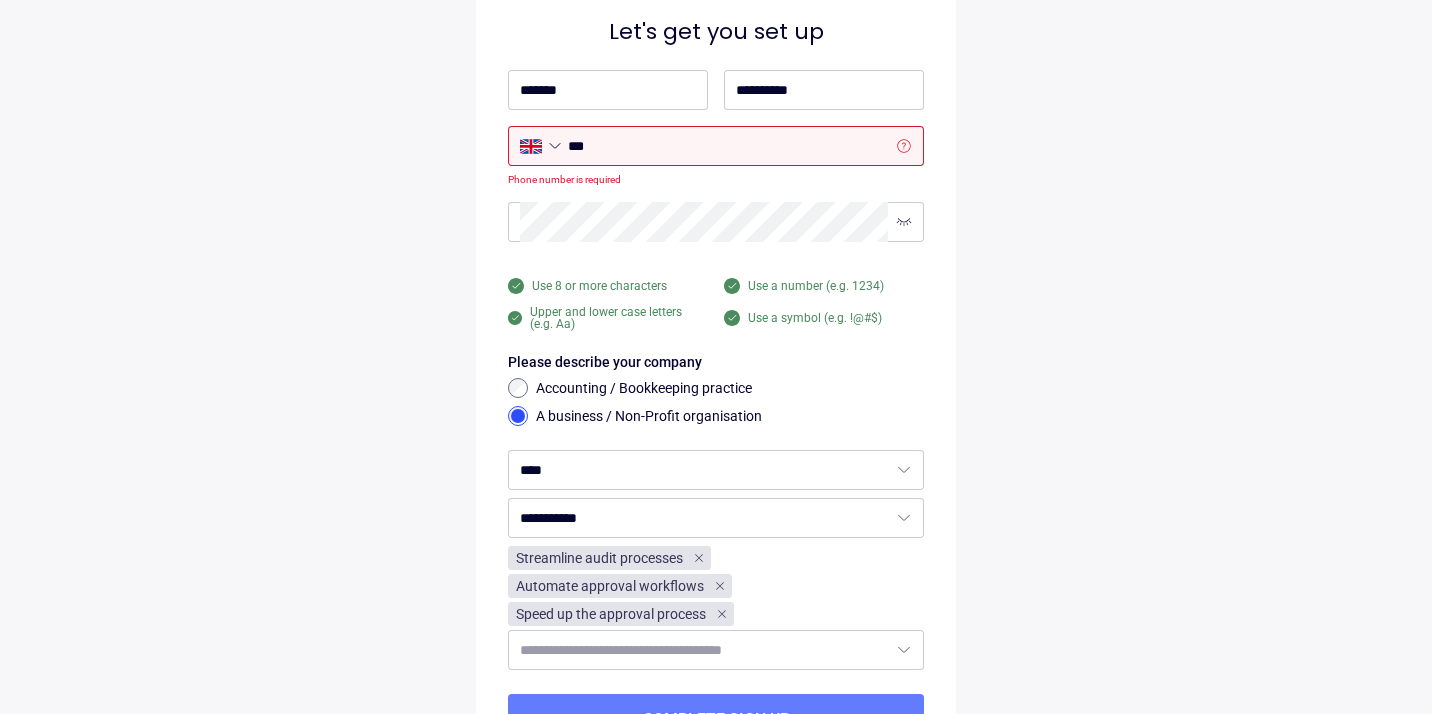 click on "***" at bounding box center [728, 146] 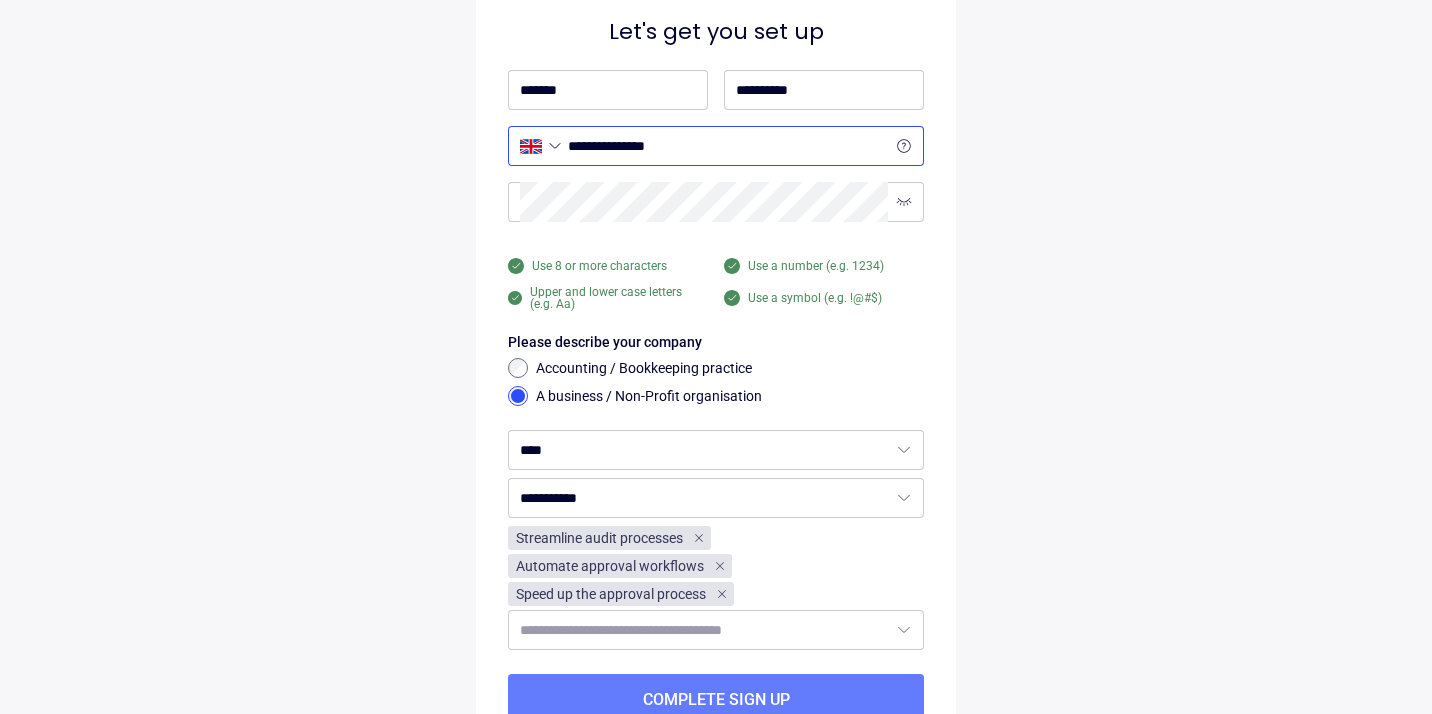 type on "**********" 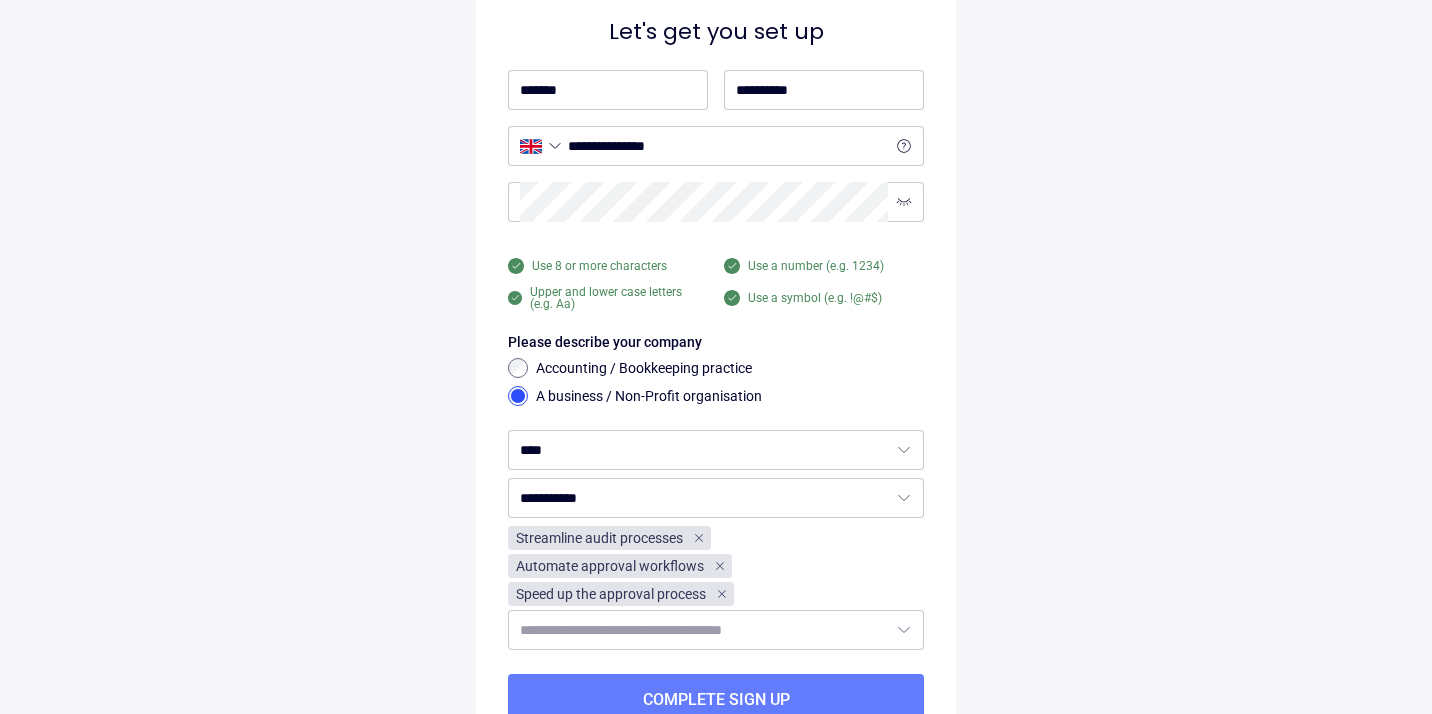scroll, scrollTop: 186, scrollLeft: 0, axis: vertical 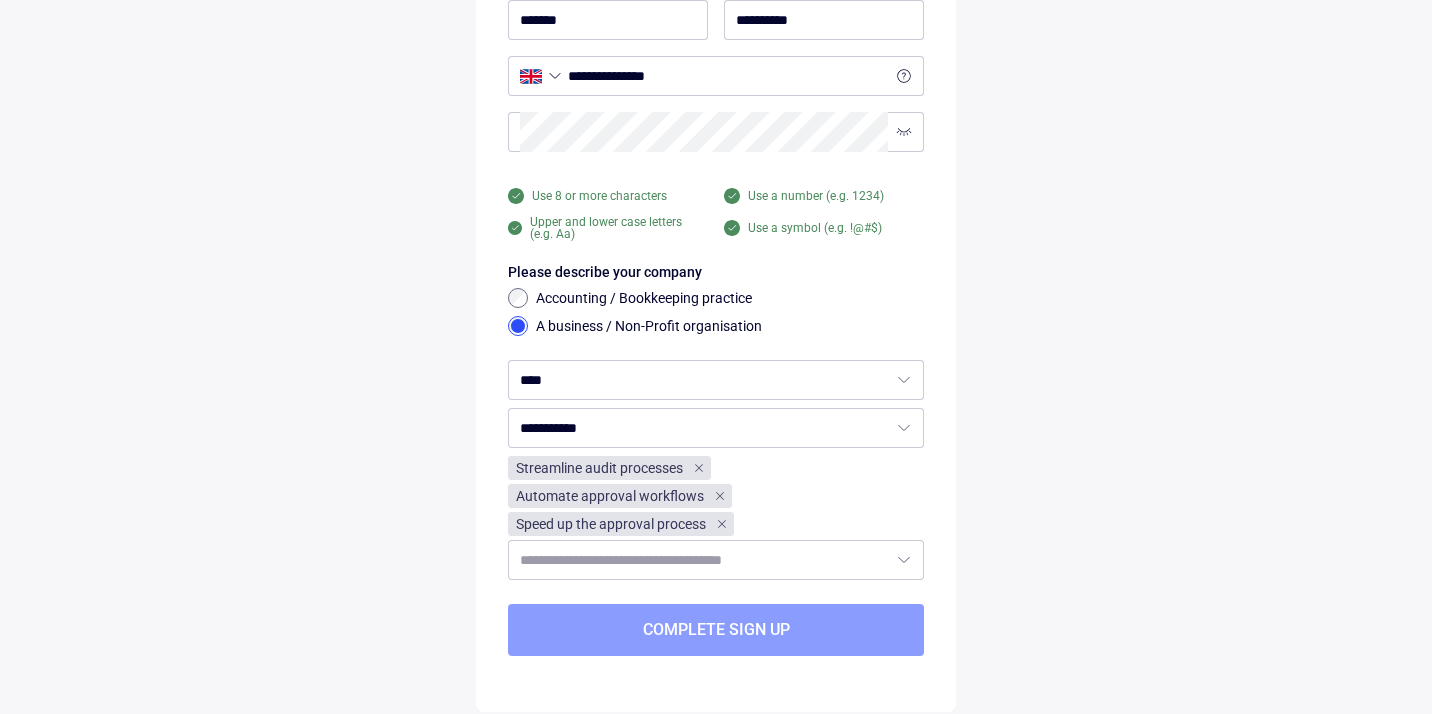 click on "Complete sign up" at bounding box center [716, 630] 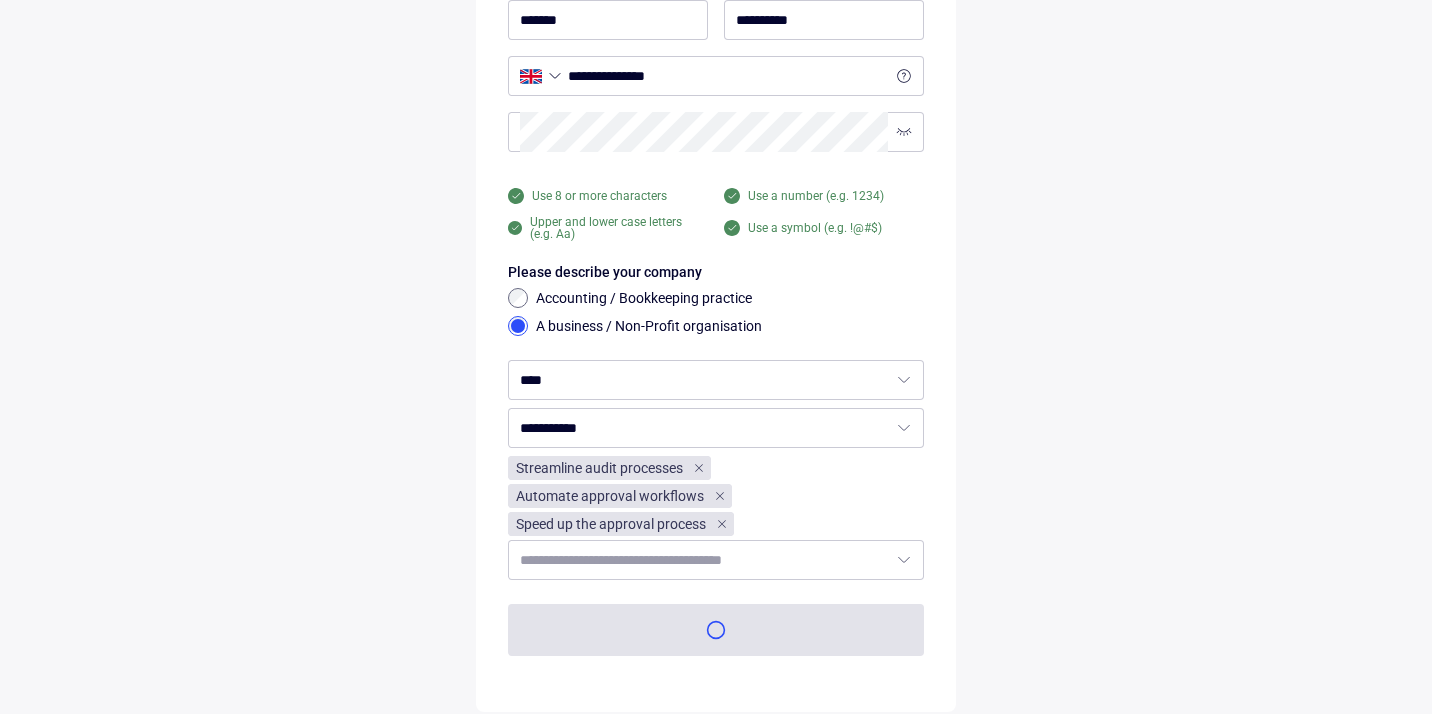 scroll, scrollTop: 0, scrollLeft: 0, axis: both 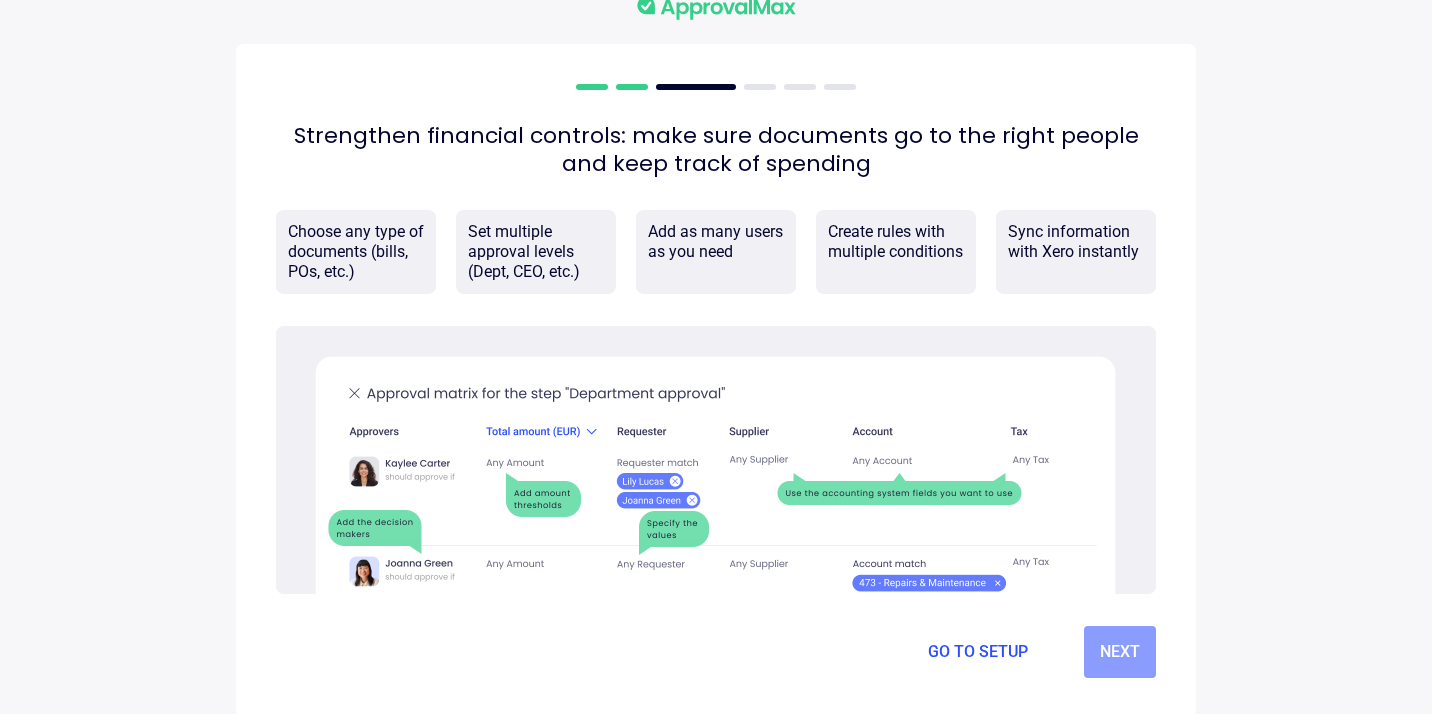 click on "Next" at bounding box center [1120, 652] 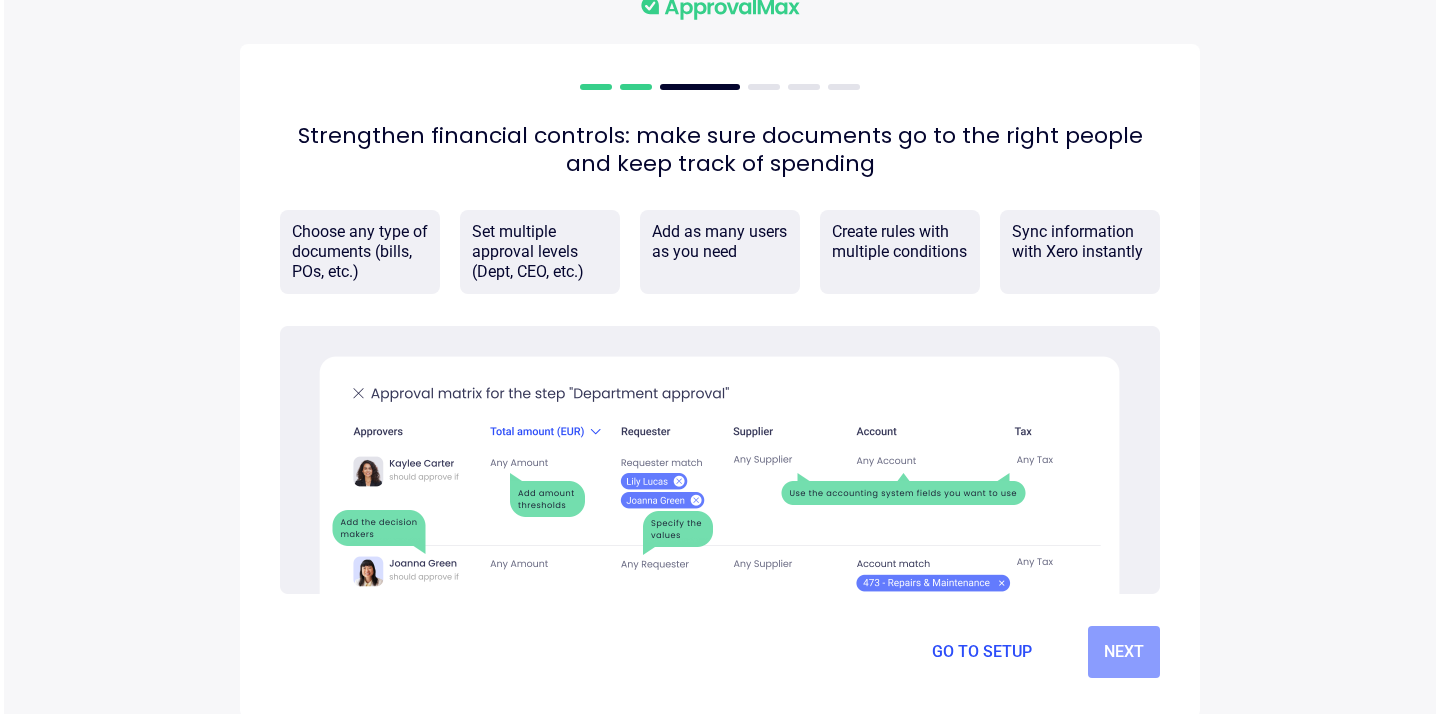 scroll, scrollTop: 0, scrollLeft: 0, axis: both 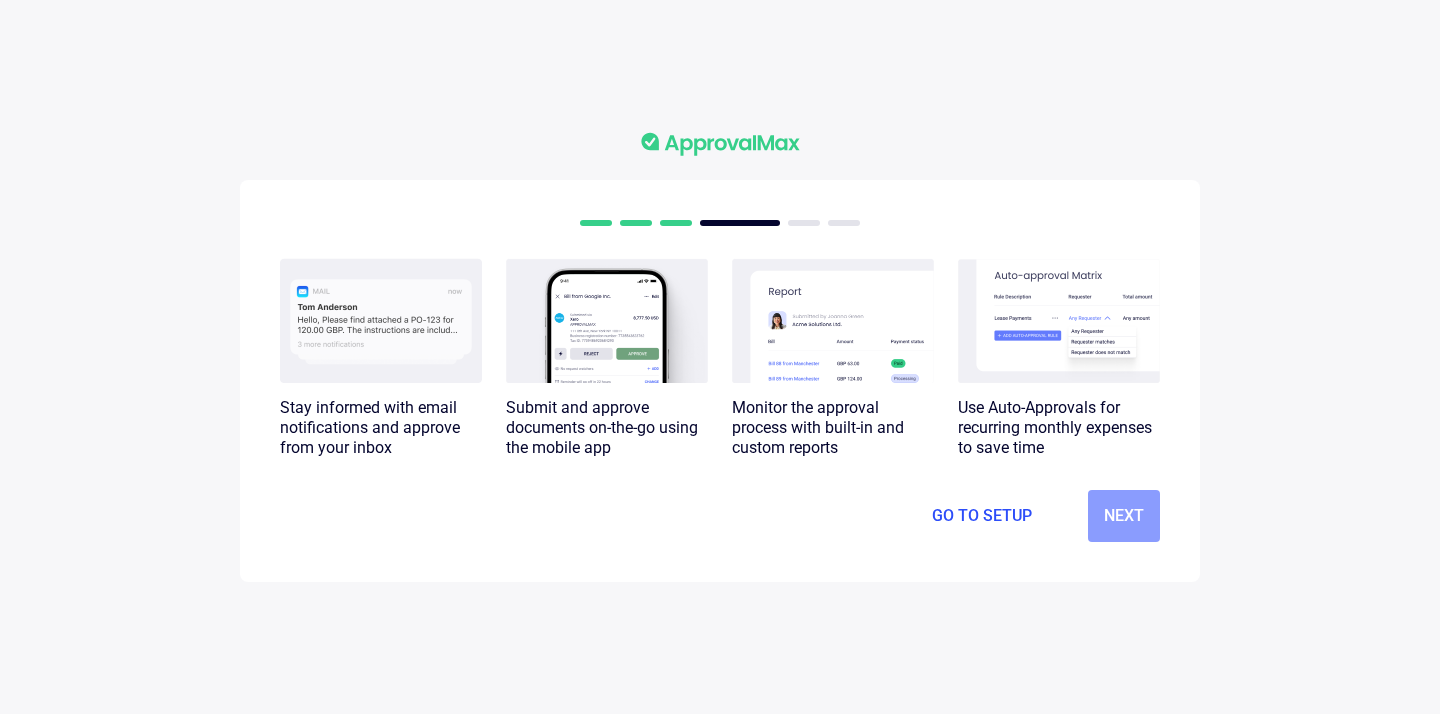 click on "Next" at bounding box center (1124, 516) 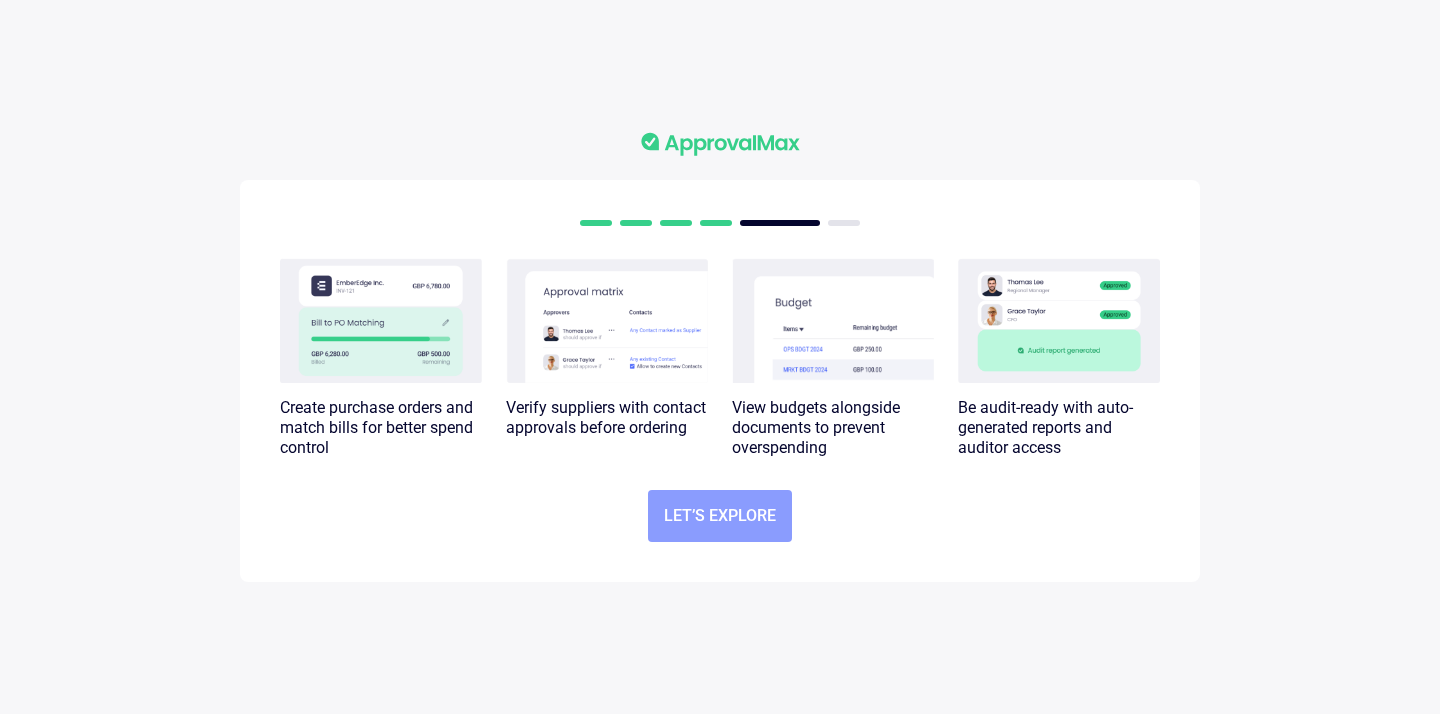 click on "Let’s explore" at bounding box center (720, 516) 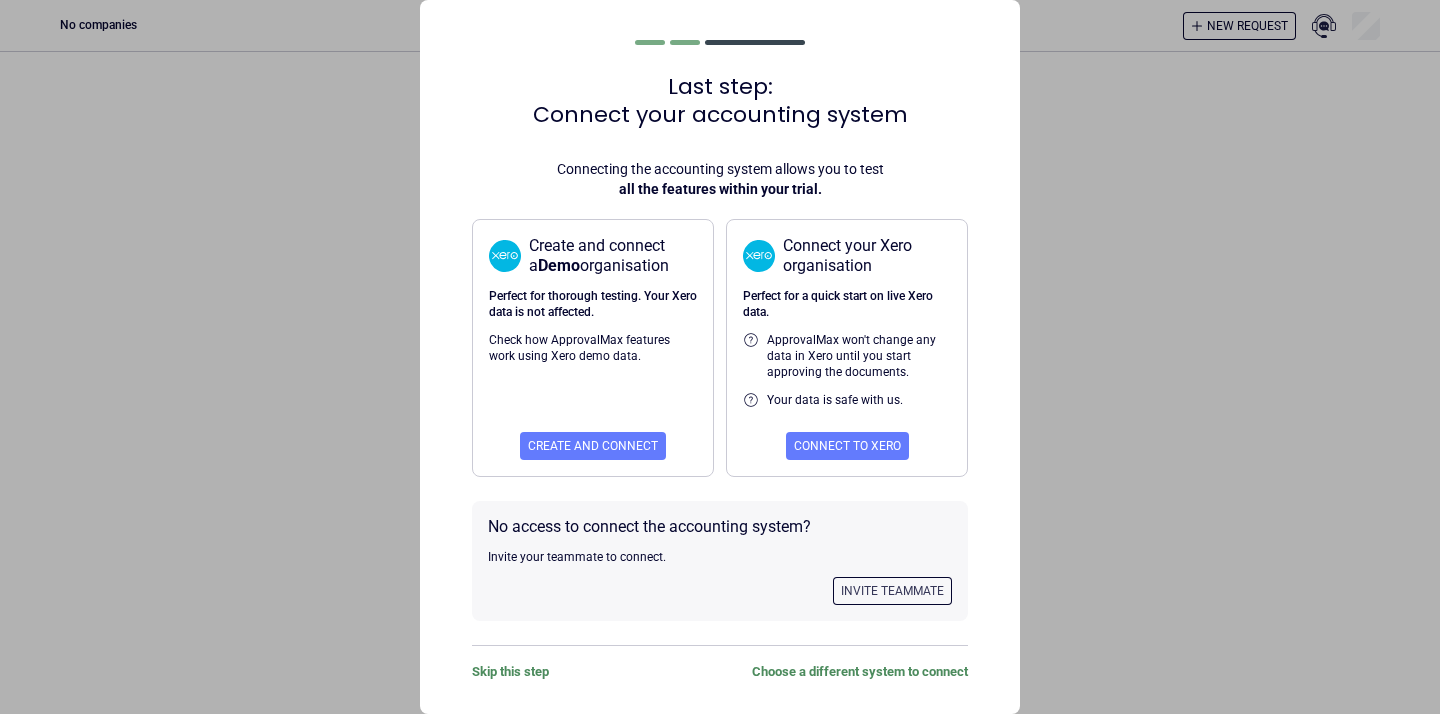 scroll, scrollTop: 8, scrollLeft: 0, axis: vertical 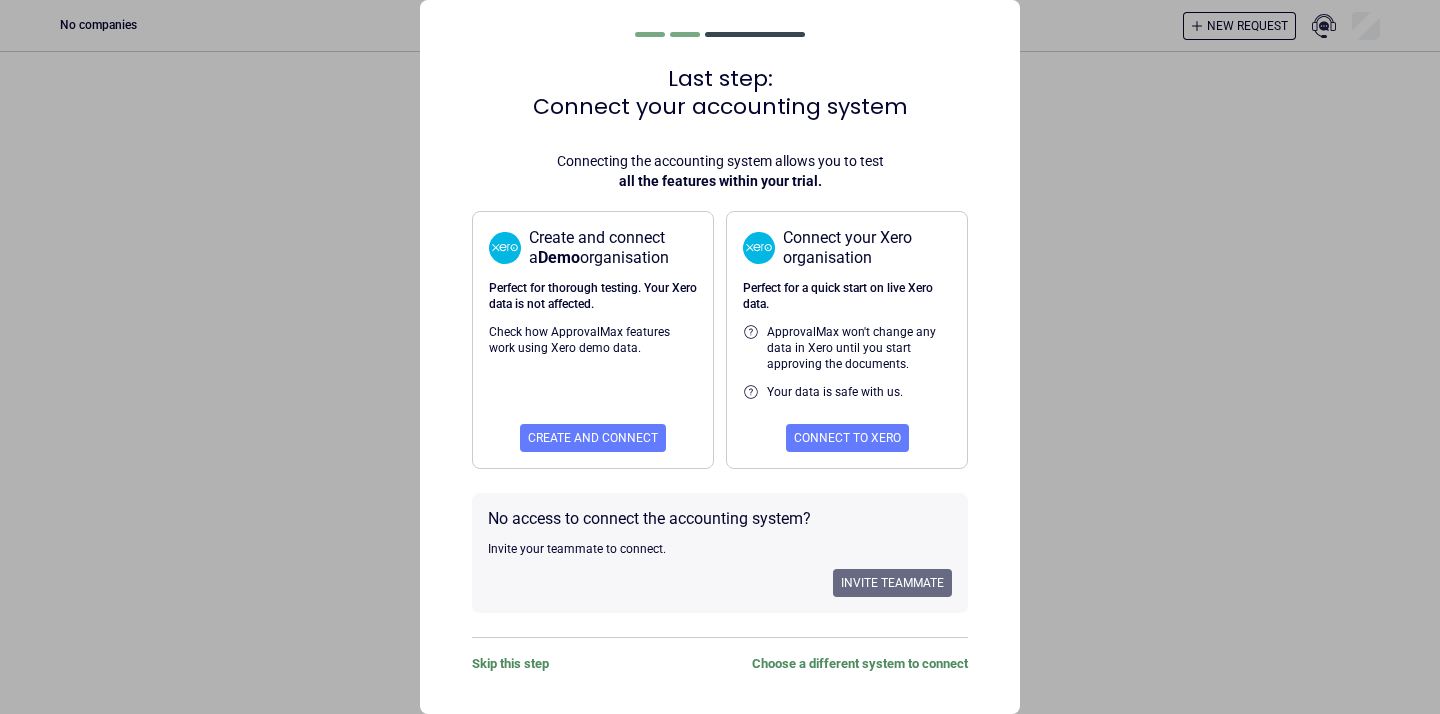 click on "Invite teammate" at bounding box center [892, 583] 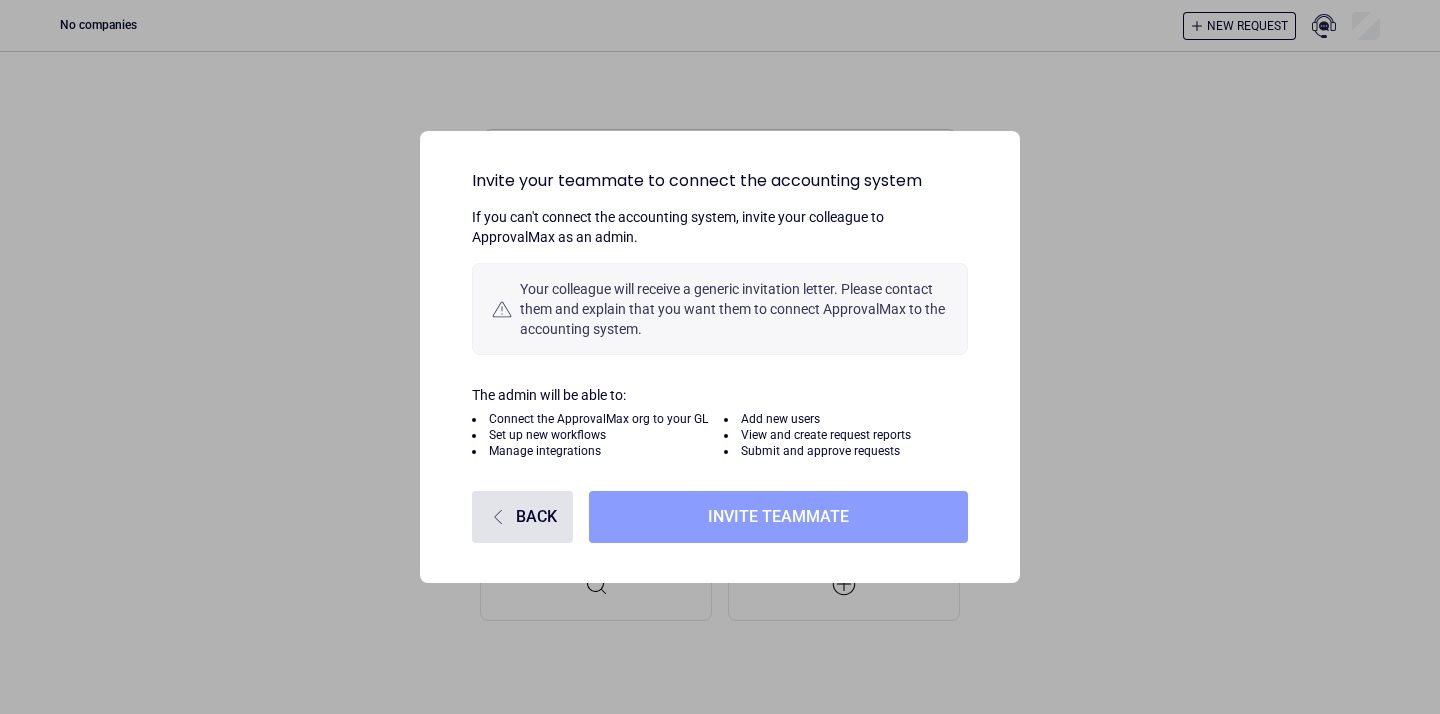 click on "Invite teammate" at bounding box center (778, 517) 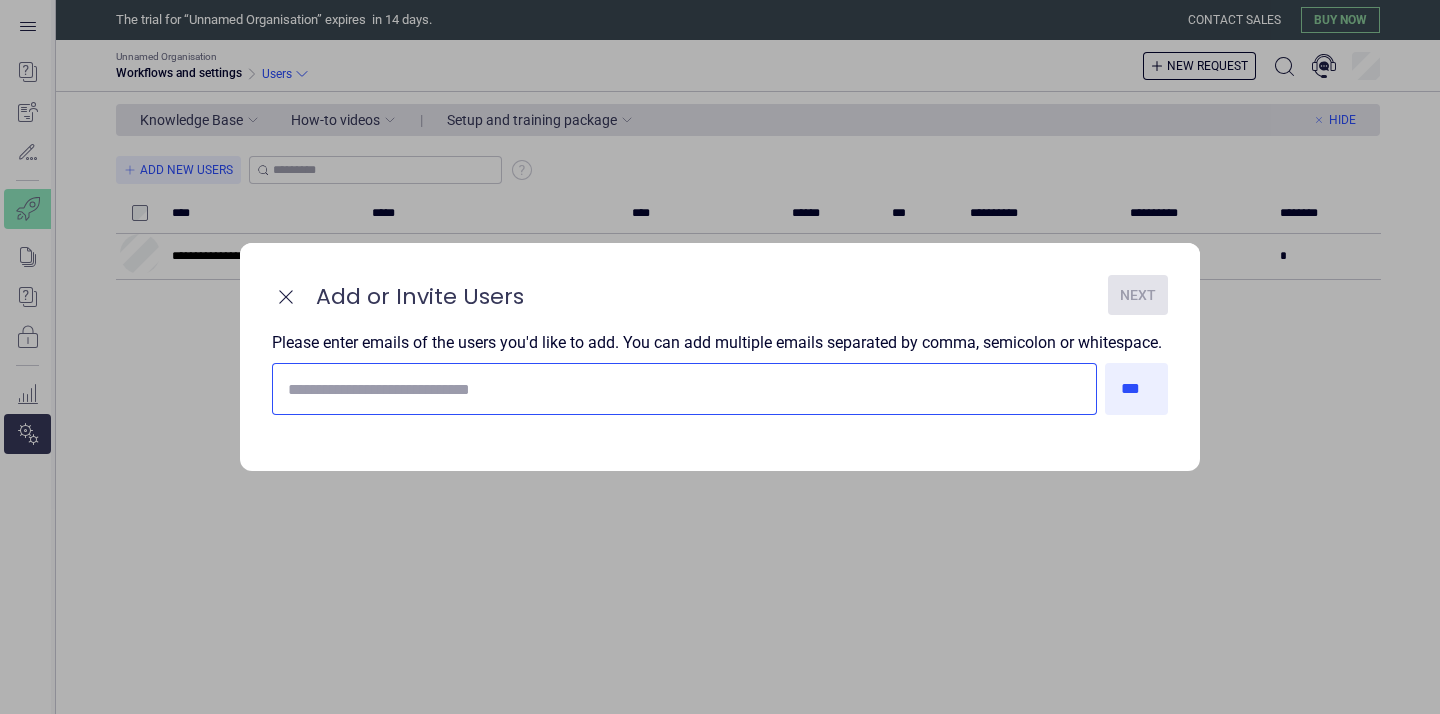 click at bounding box center (684, 389) 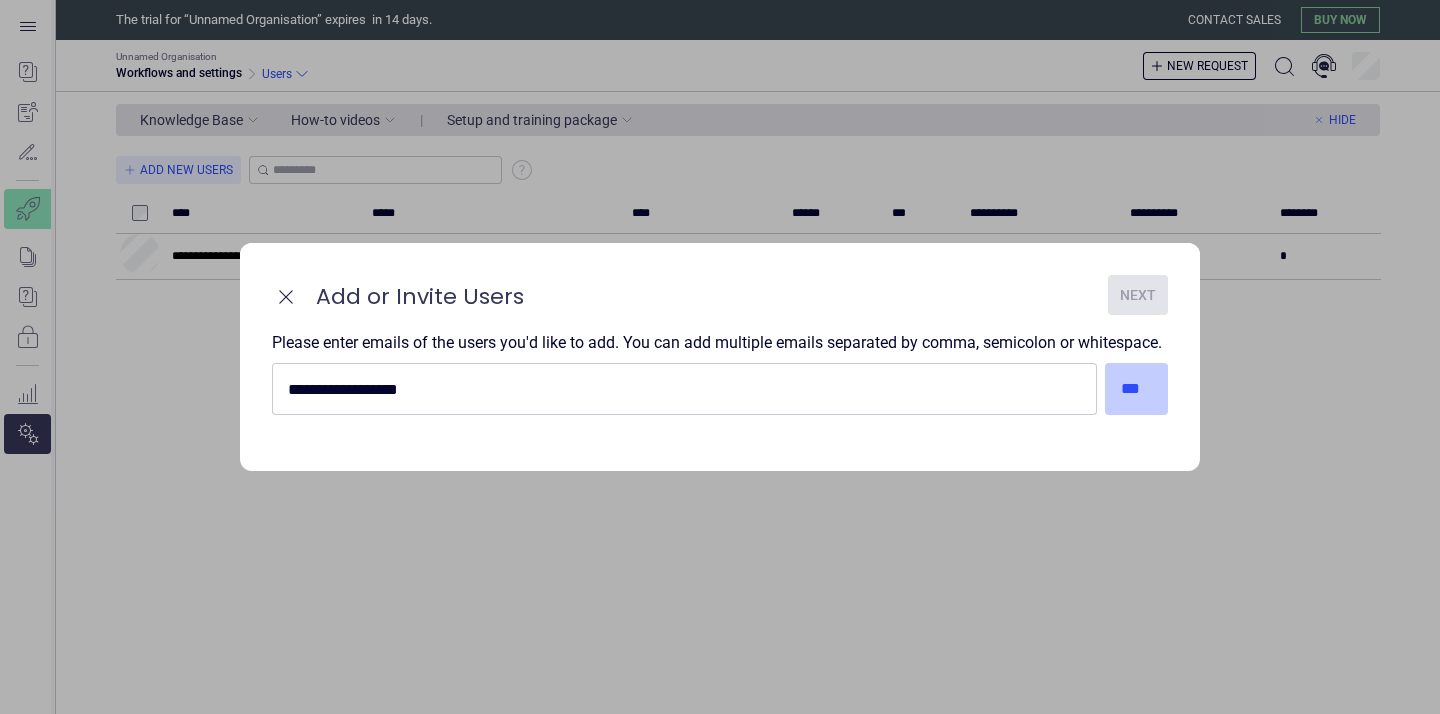 click on "***" at bounding box center [1137, 389] 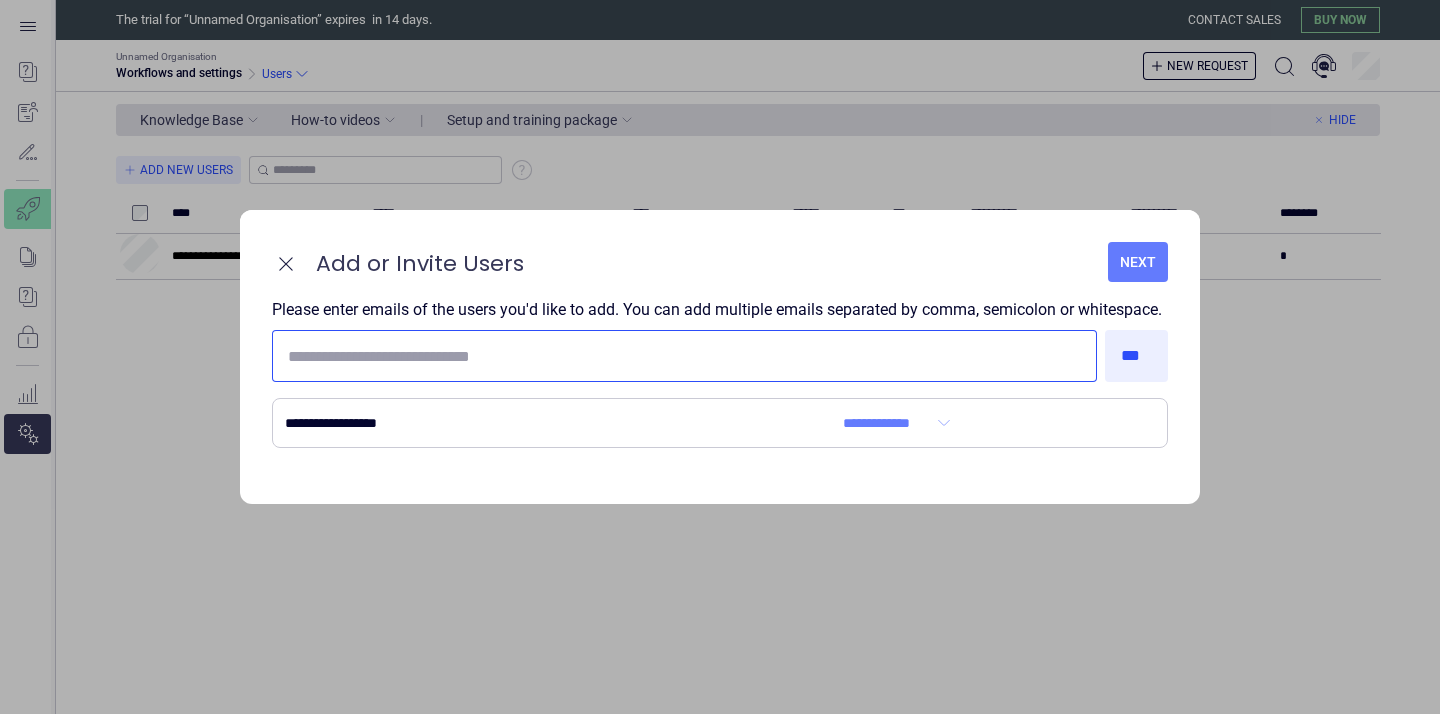 click at bounding box center (684, 356) 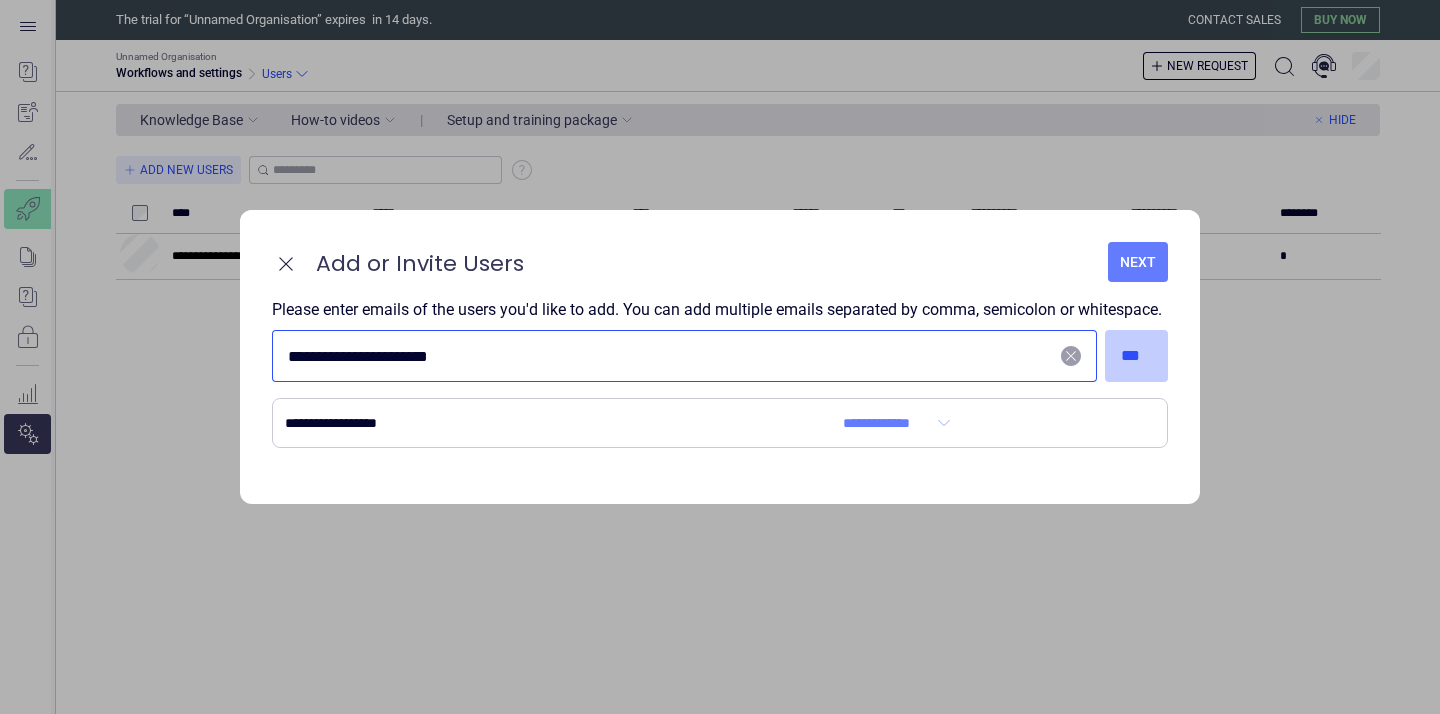 type on "**********" 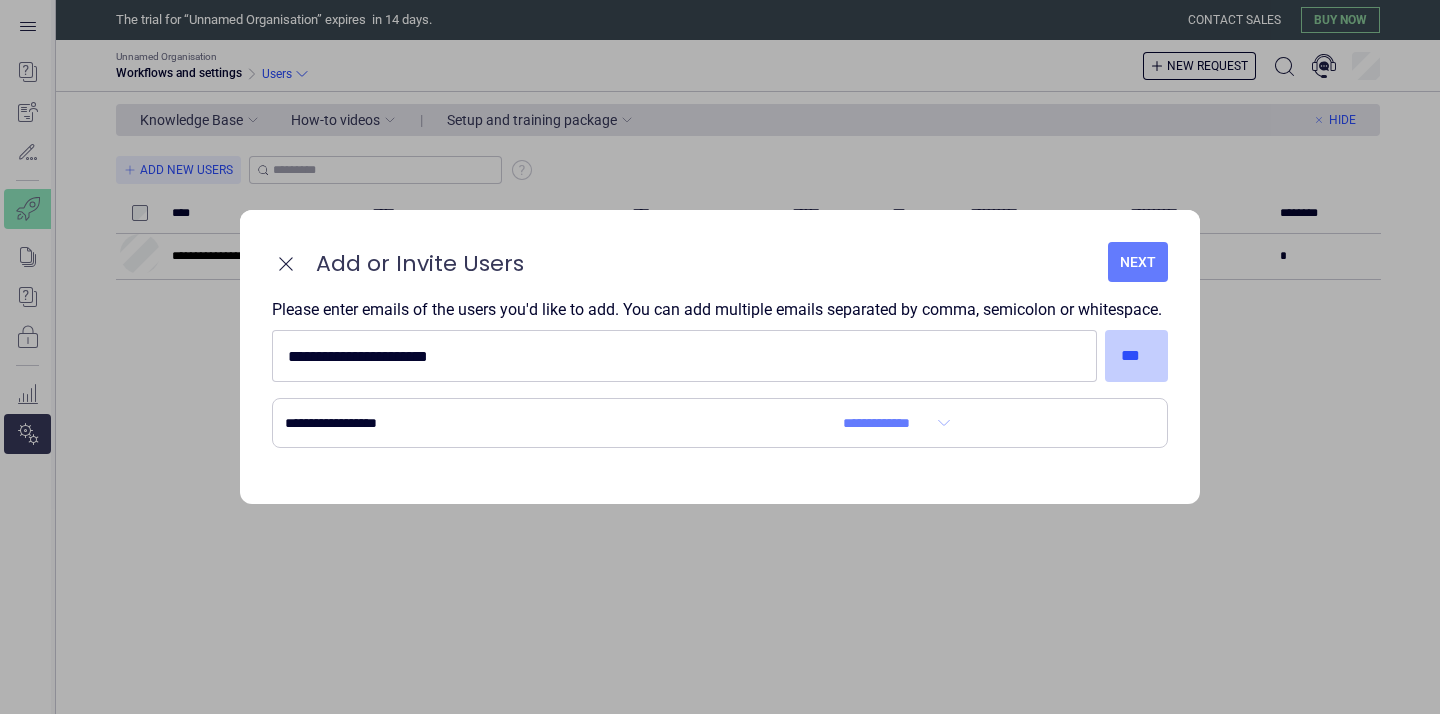 click on "***" at bounding box center [1137, 356] 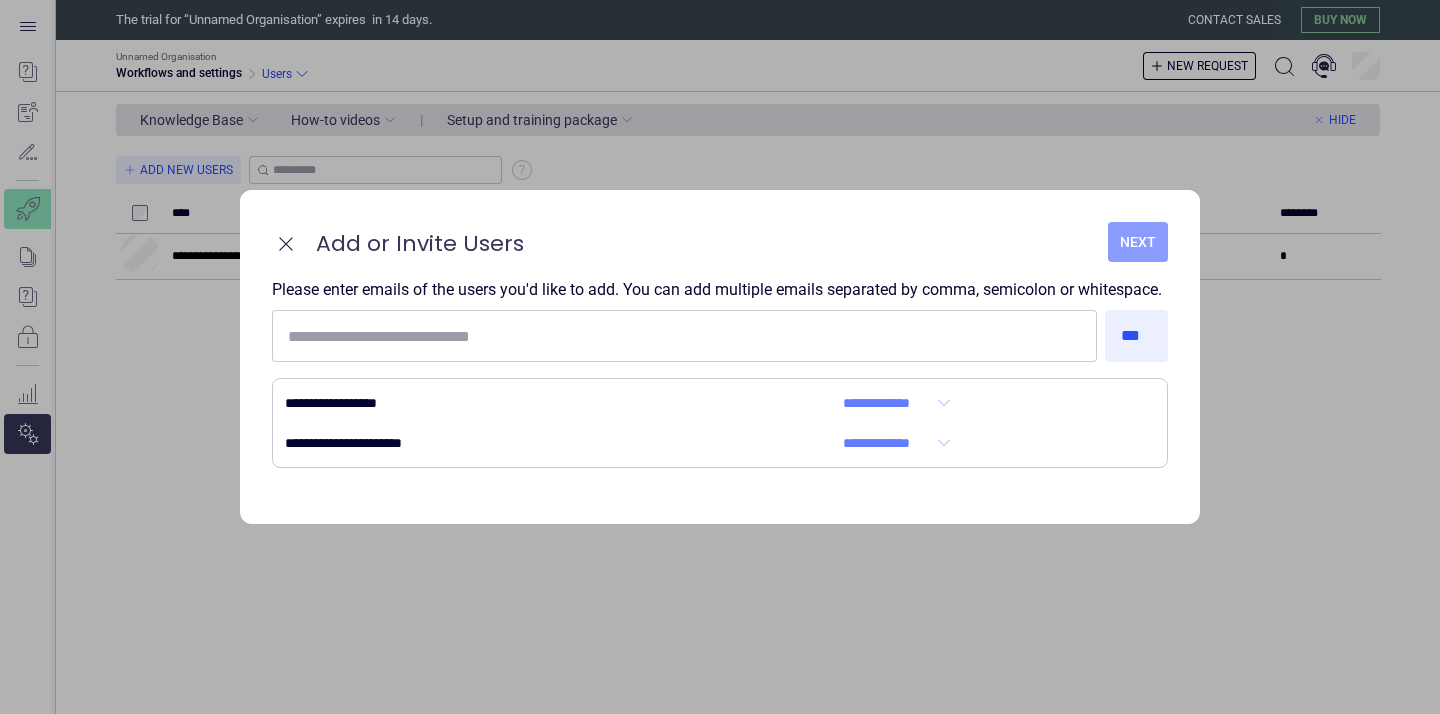 click on "Next" at bounding box center [1138, 242] 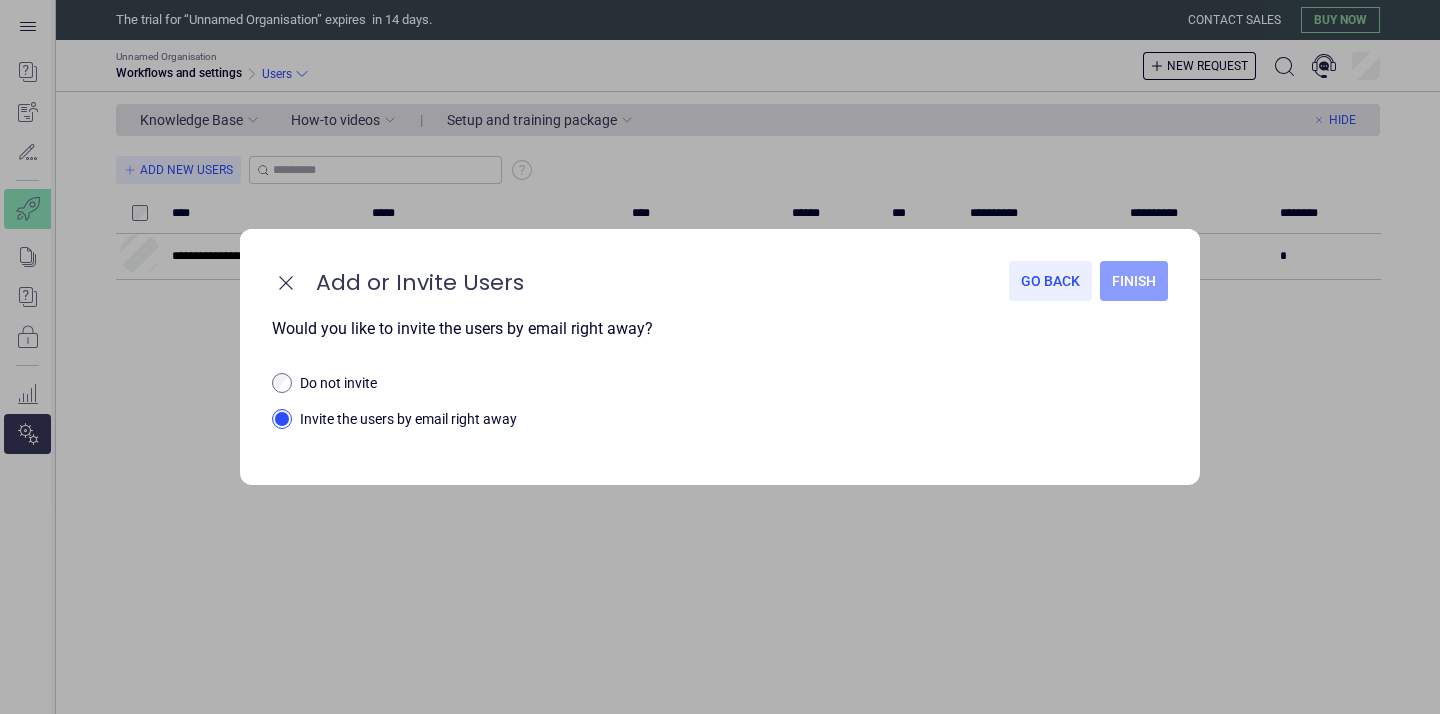 click on "Finish" at bounding box center [1134, 281] 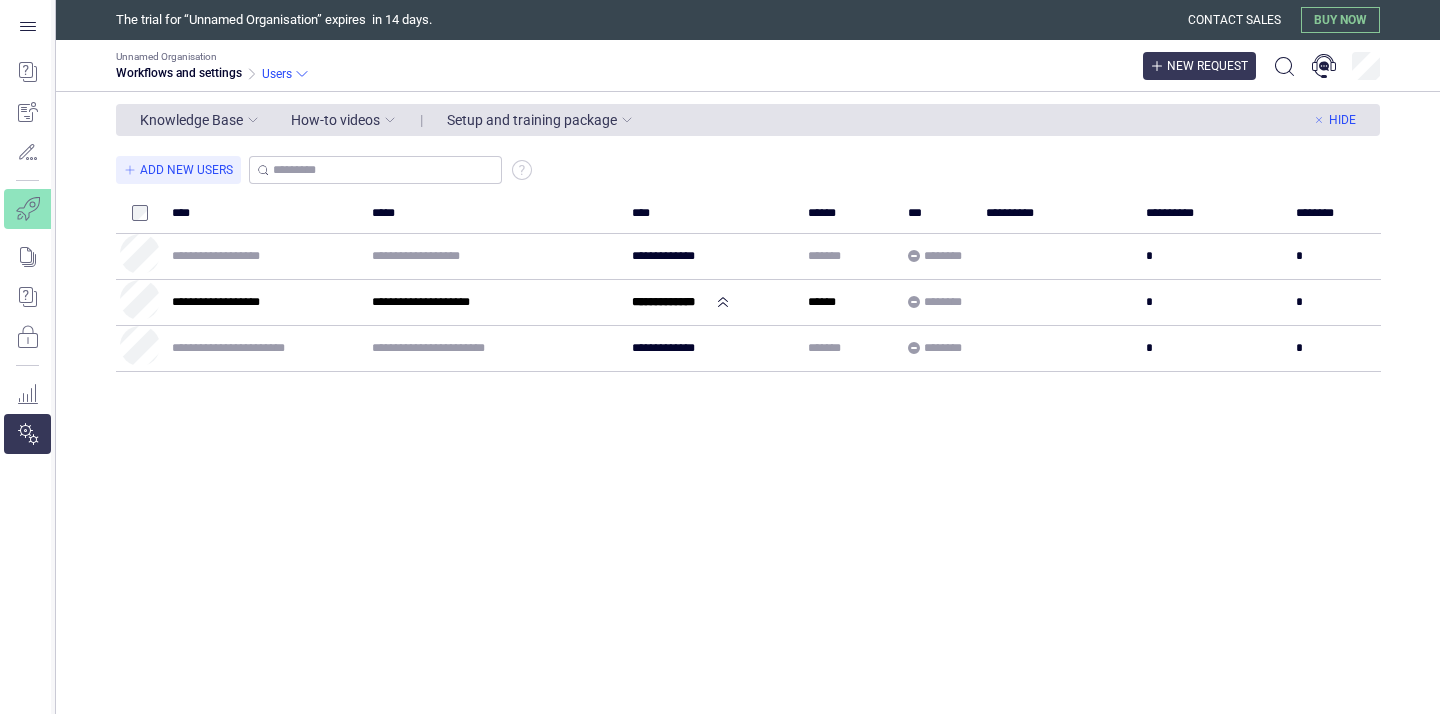 click on "New request" at bounding box center (1199, 66) 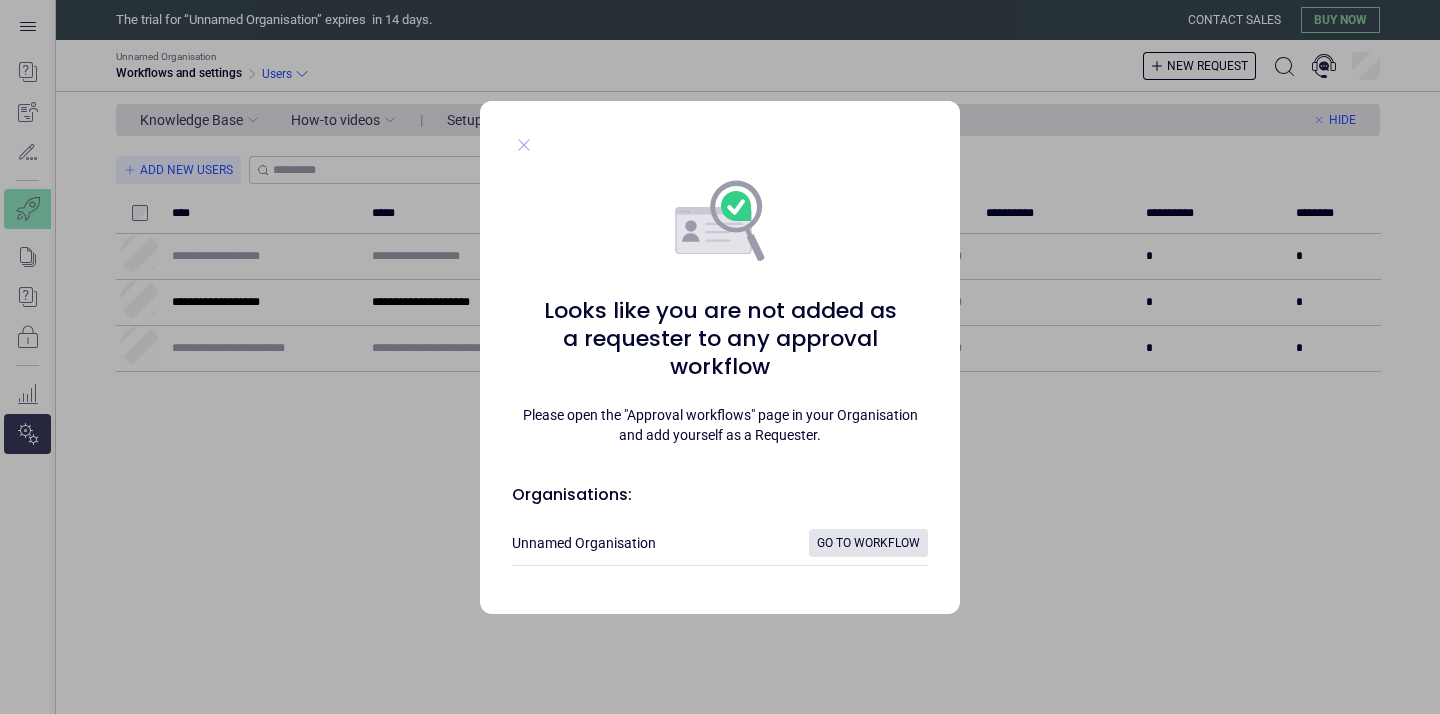 click at bounding box center [524, 145] 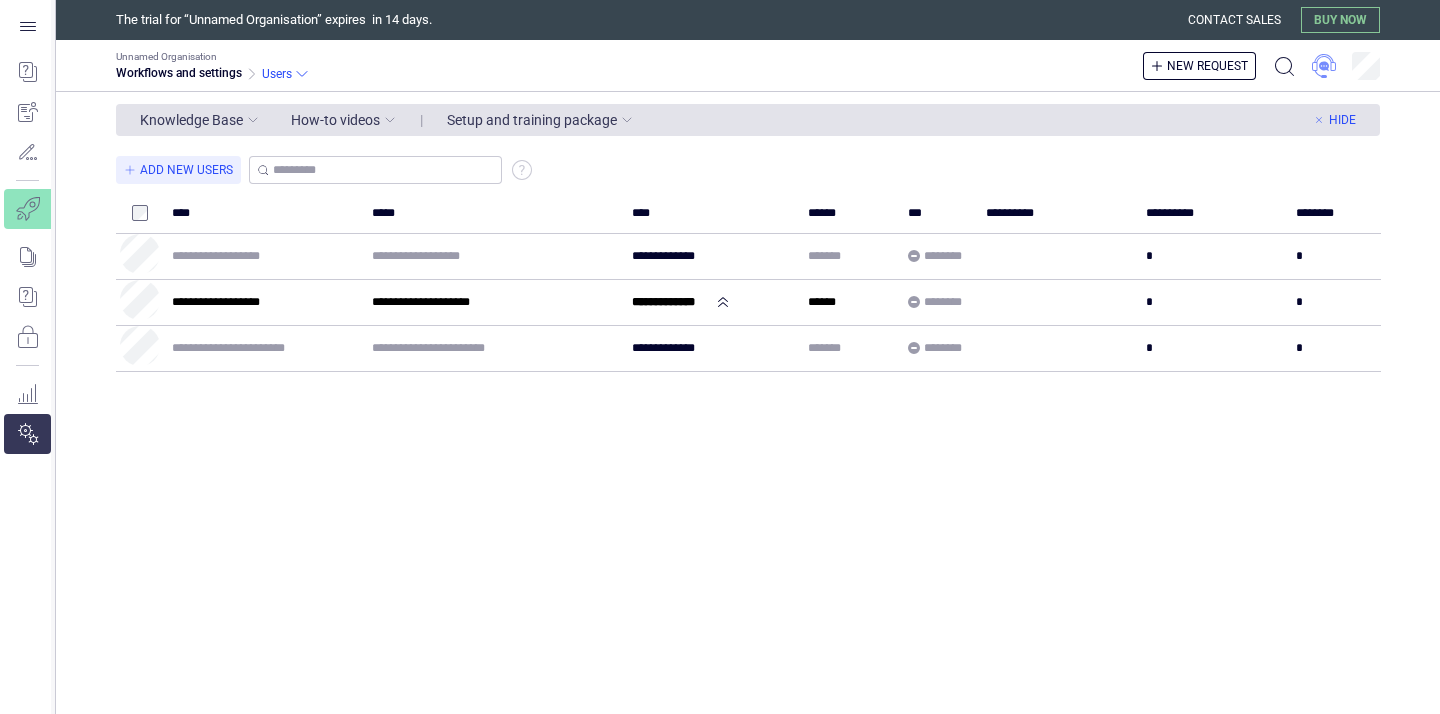 click at bounding box center [1324, 66] 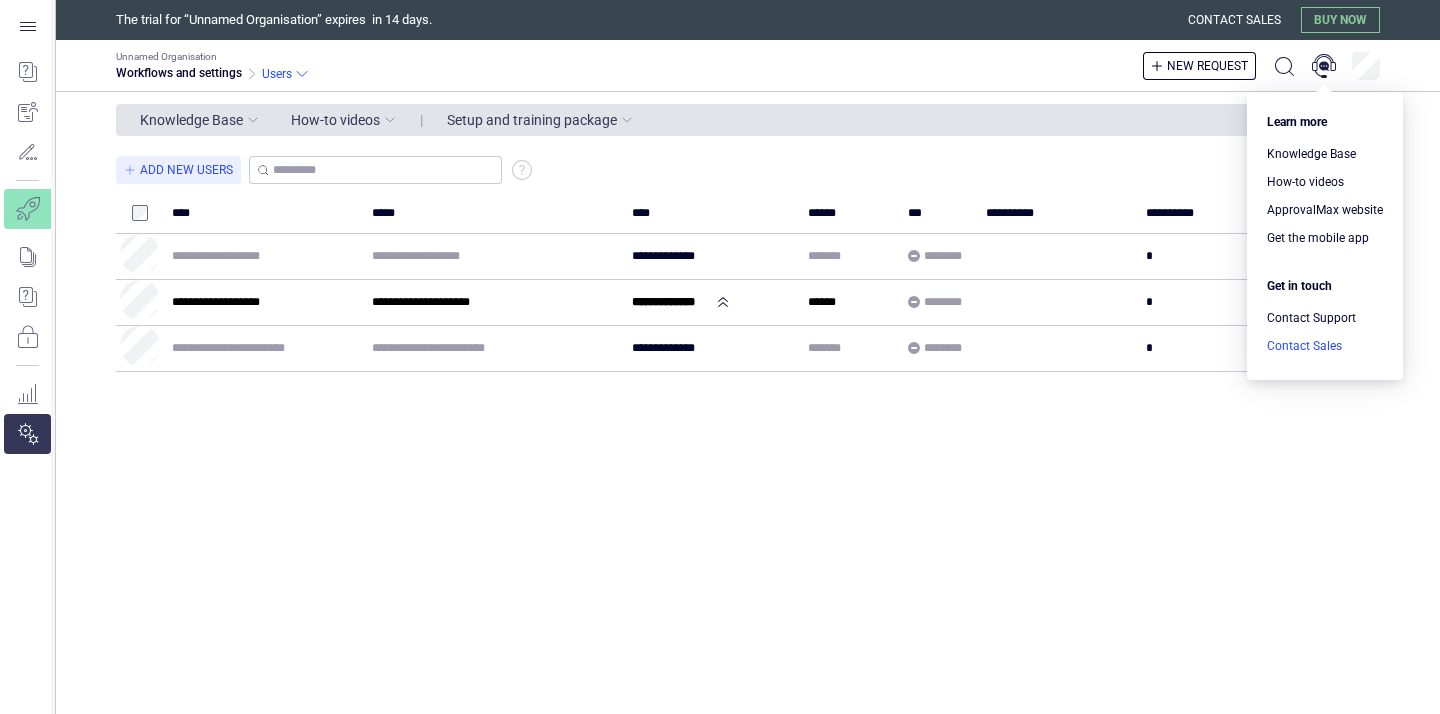 click at bounding box center (1325, 346) 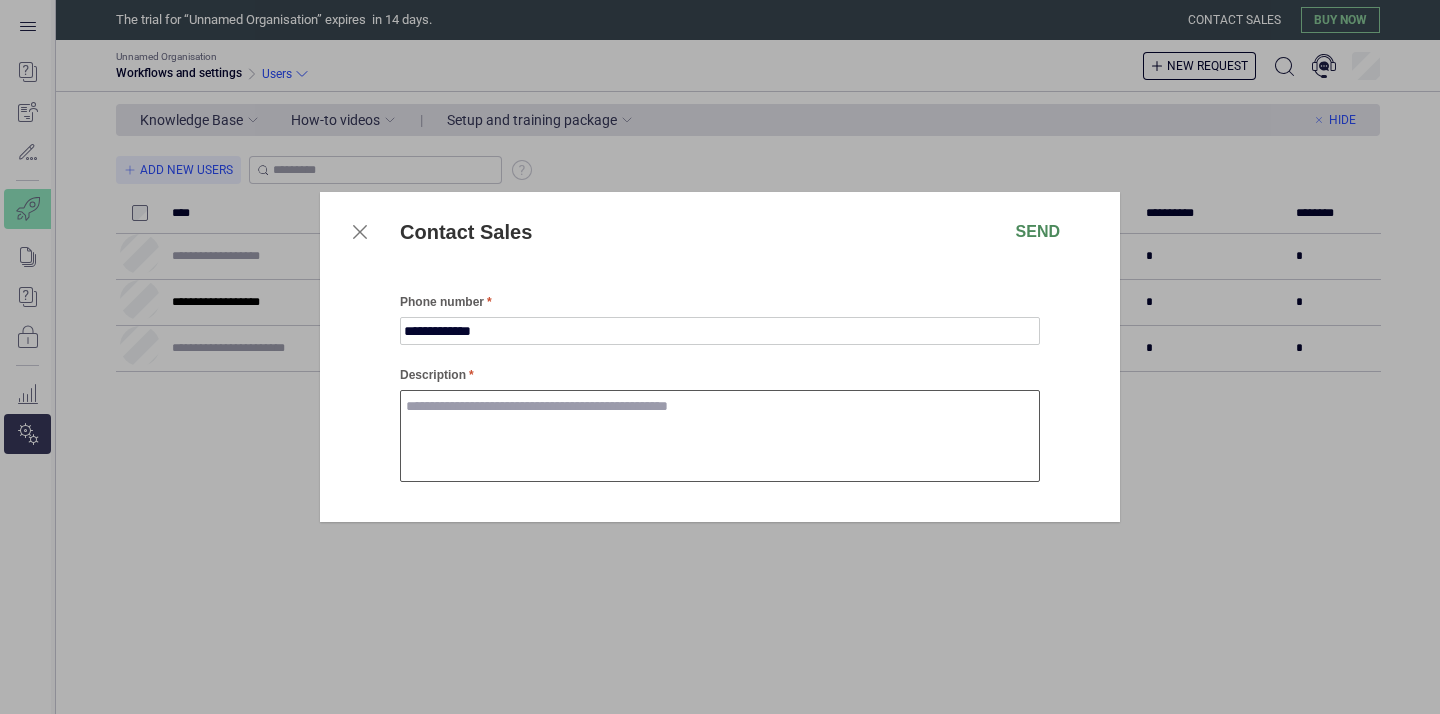 click on "Description" at bounding box center (720, 436) 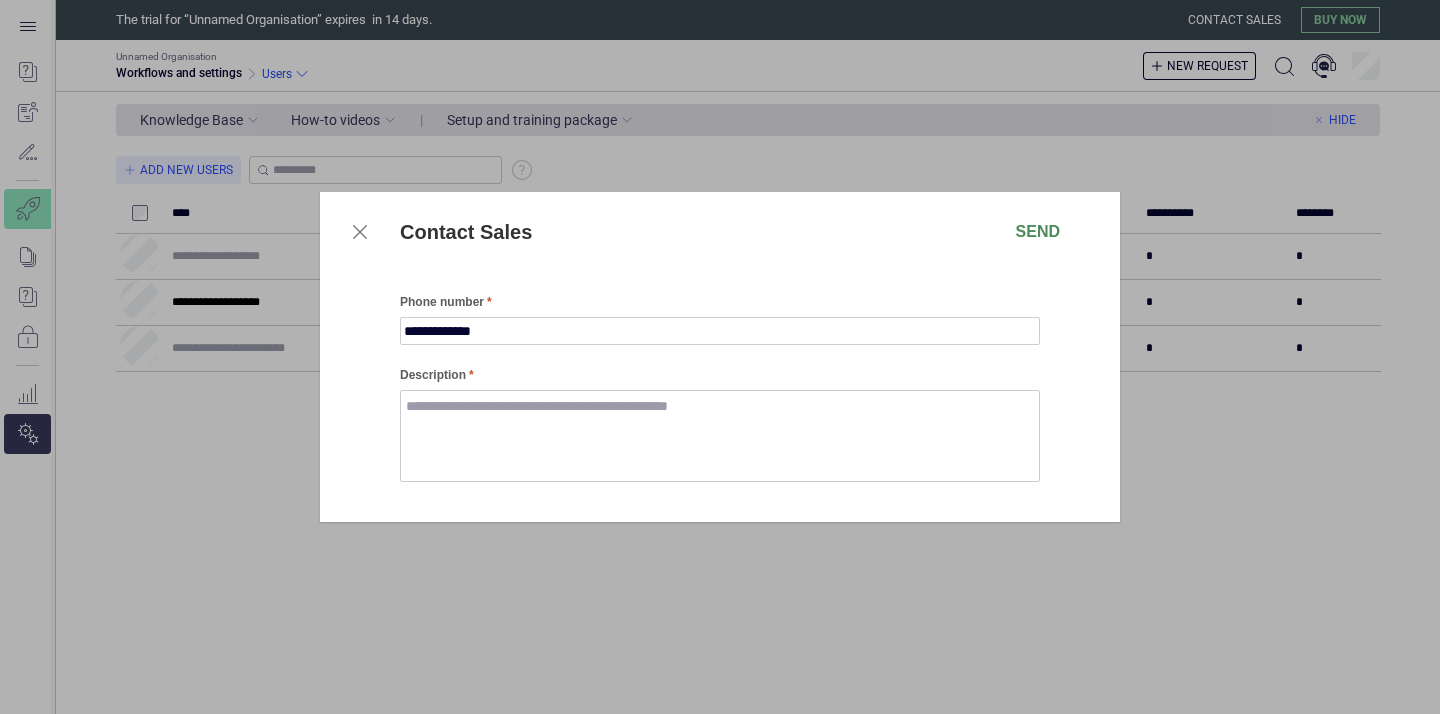 click at bounding box center [360, 232] 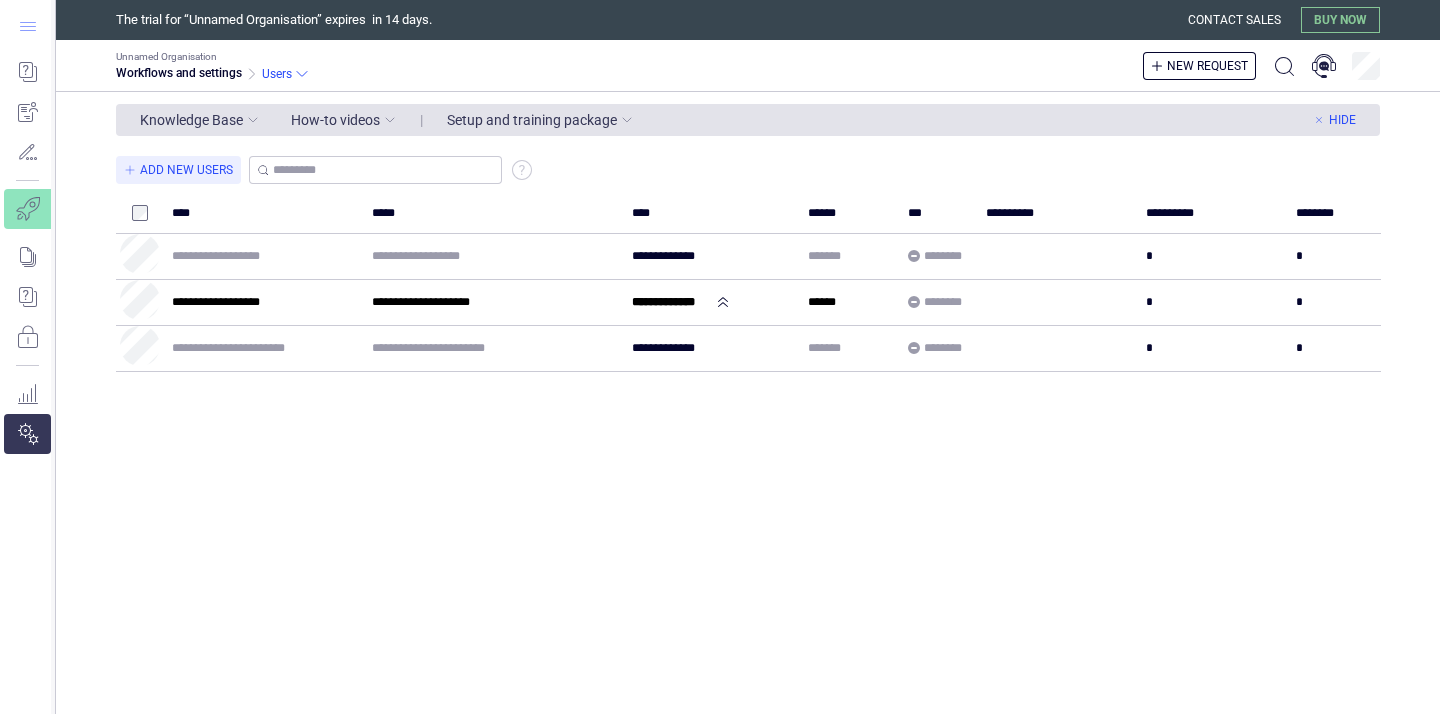 click at bounding box center (28, 26) 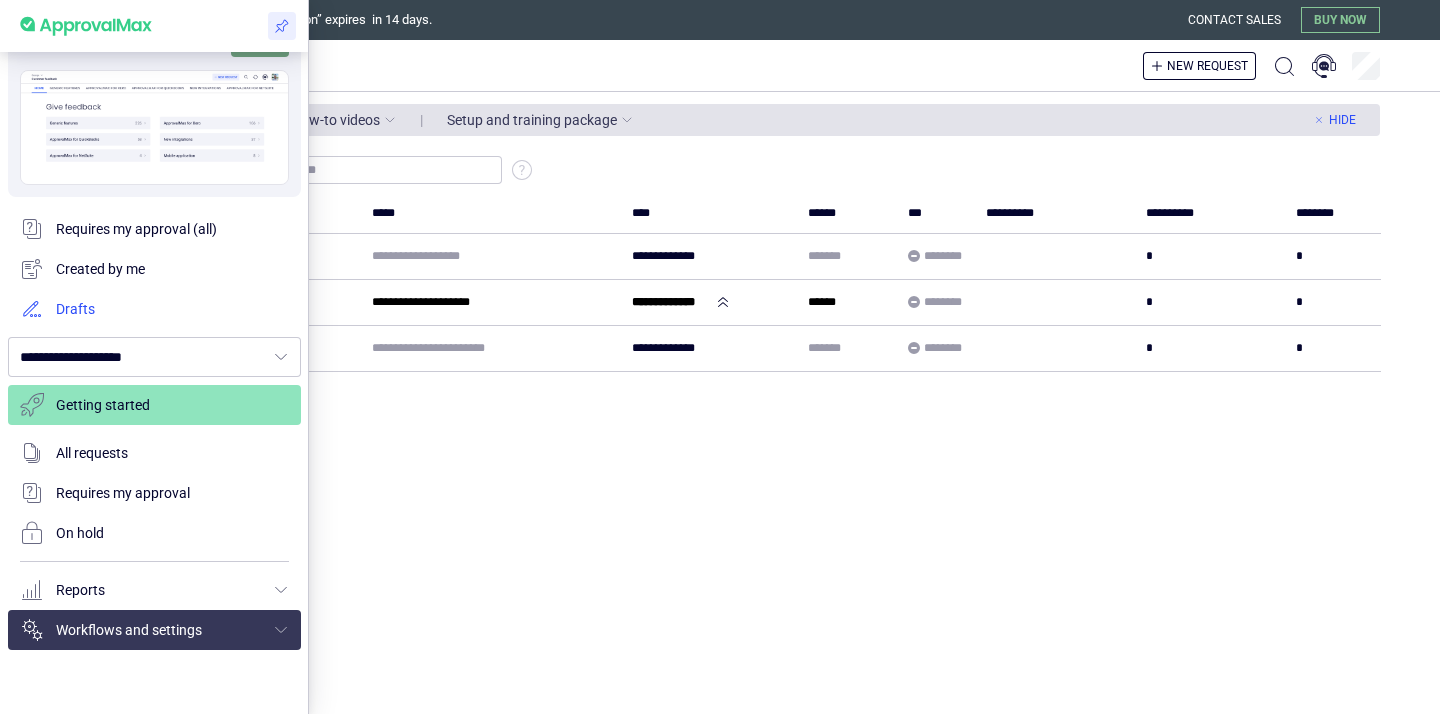 scroll, scrollTop: 0, scrollLeft: 0, axis: both 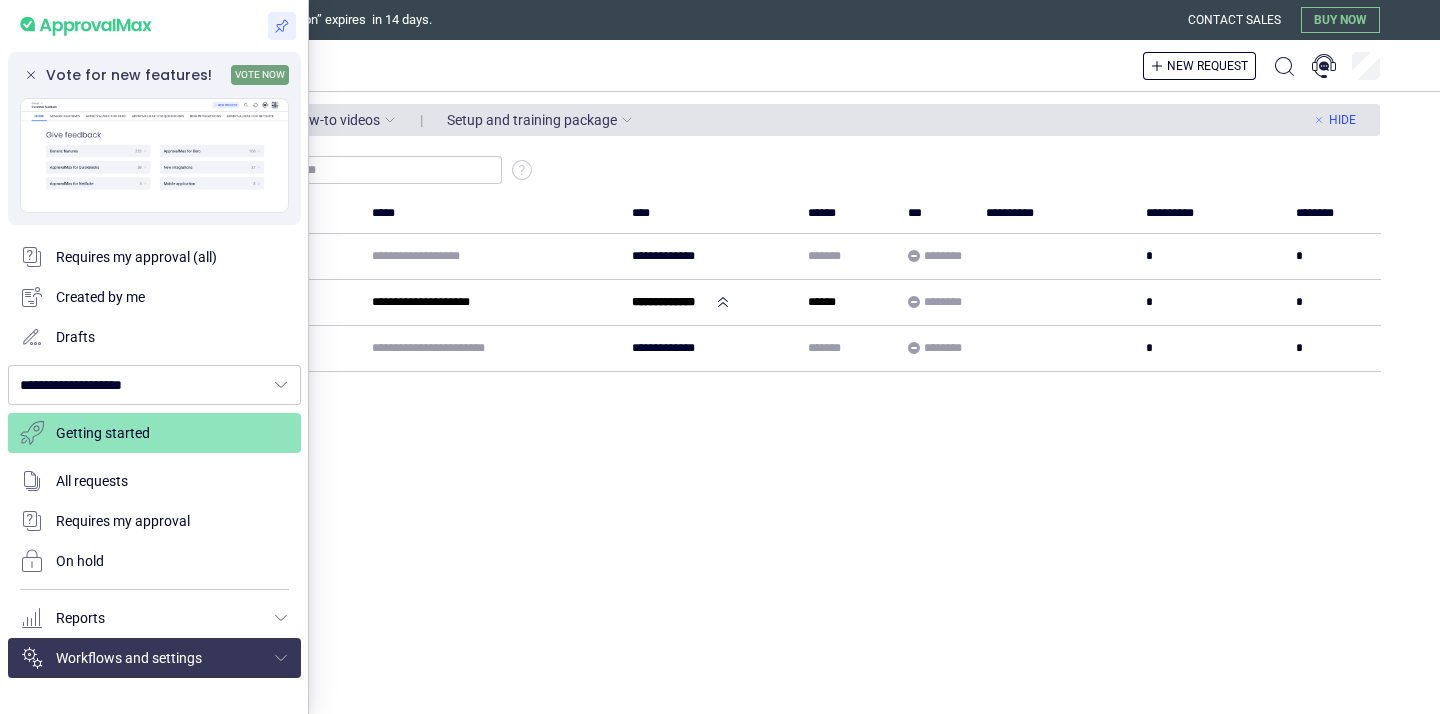 click at bounding box center (720, 357) 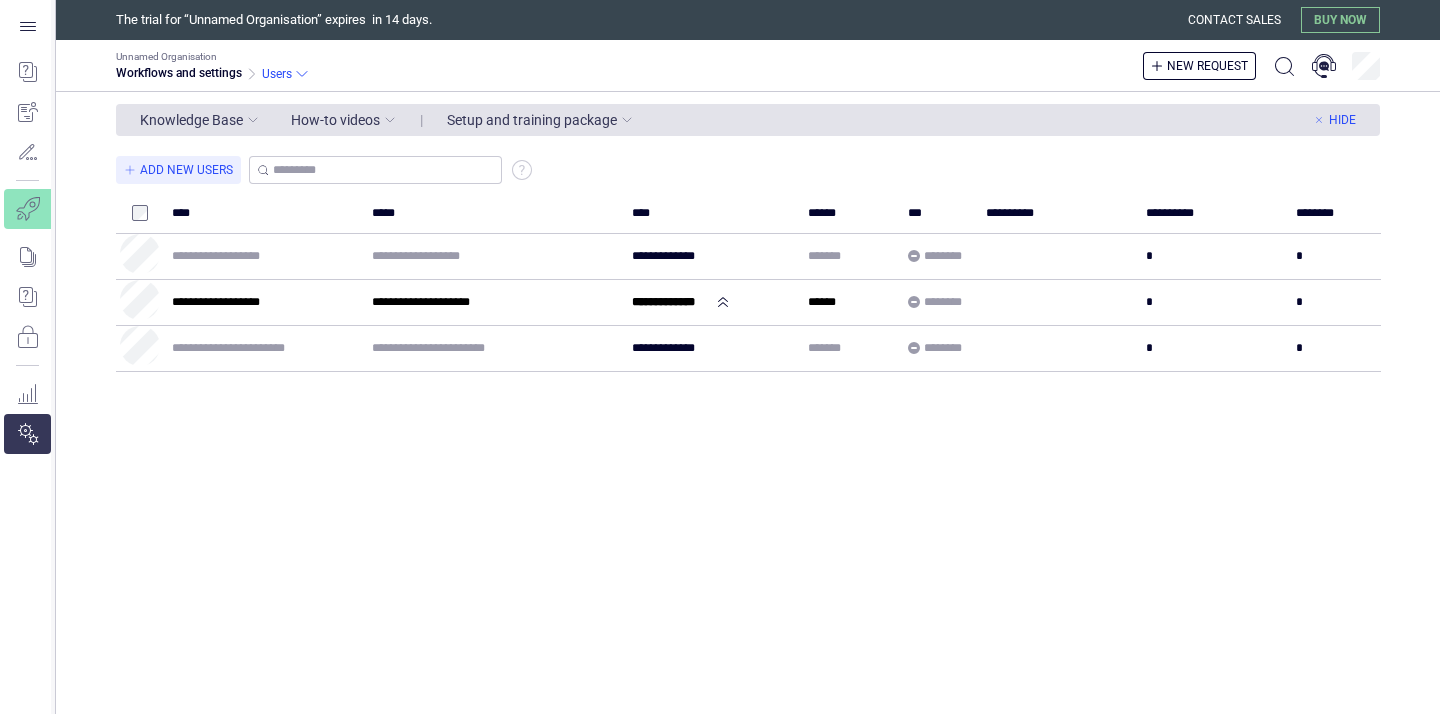 click on "Buy now" at bounding box center [1340, 20] 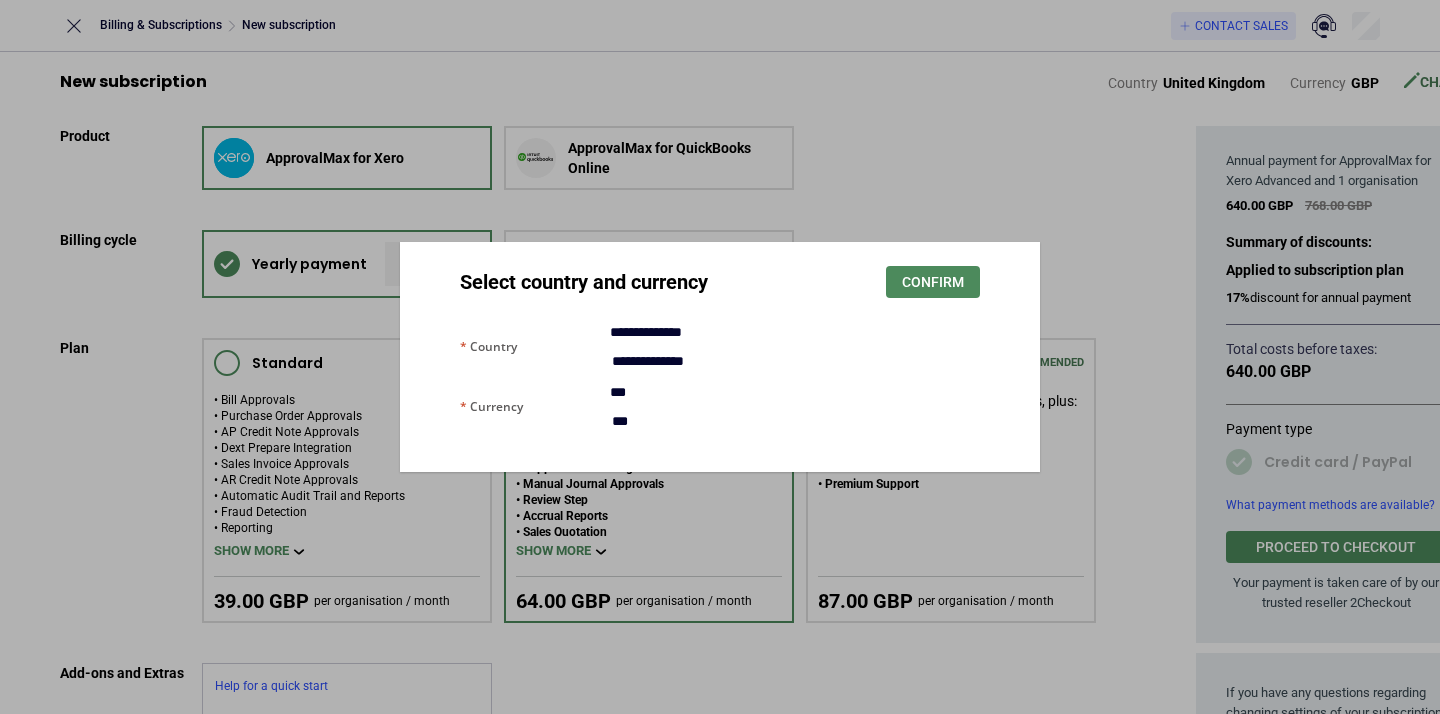 scroll, scrollTop: 0, scrollLeft: 0, axis: both 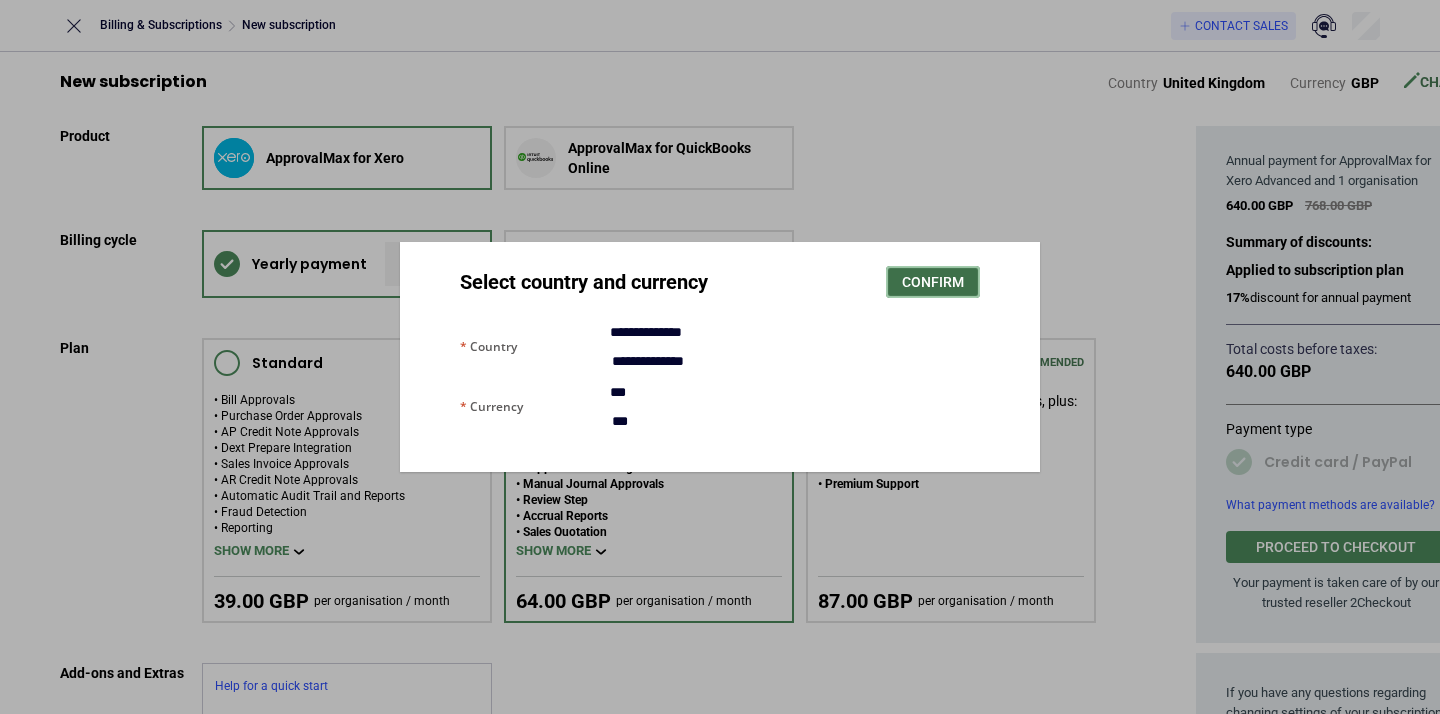 click on "Confirm" at bounding box center (933, 282) 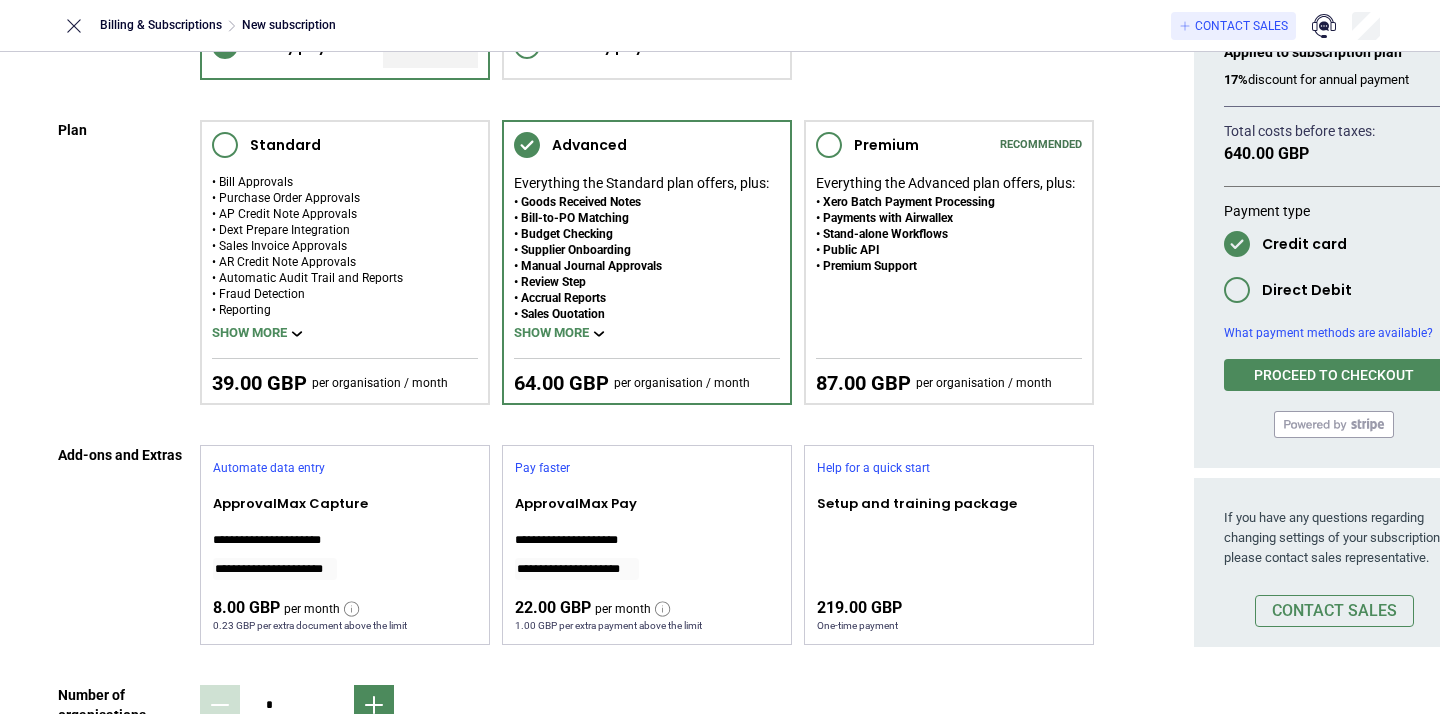 scroll, scrollTop: 0, scrollLeft: 2, axis: horizontal 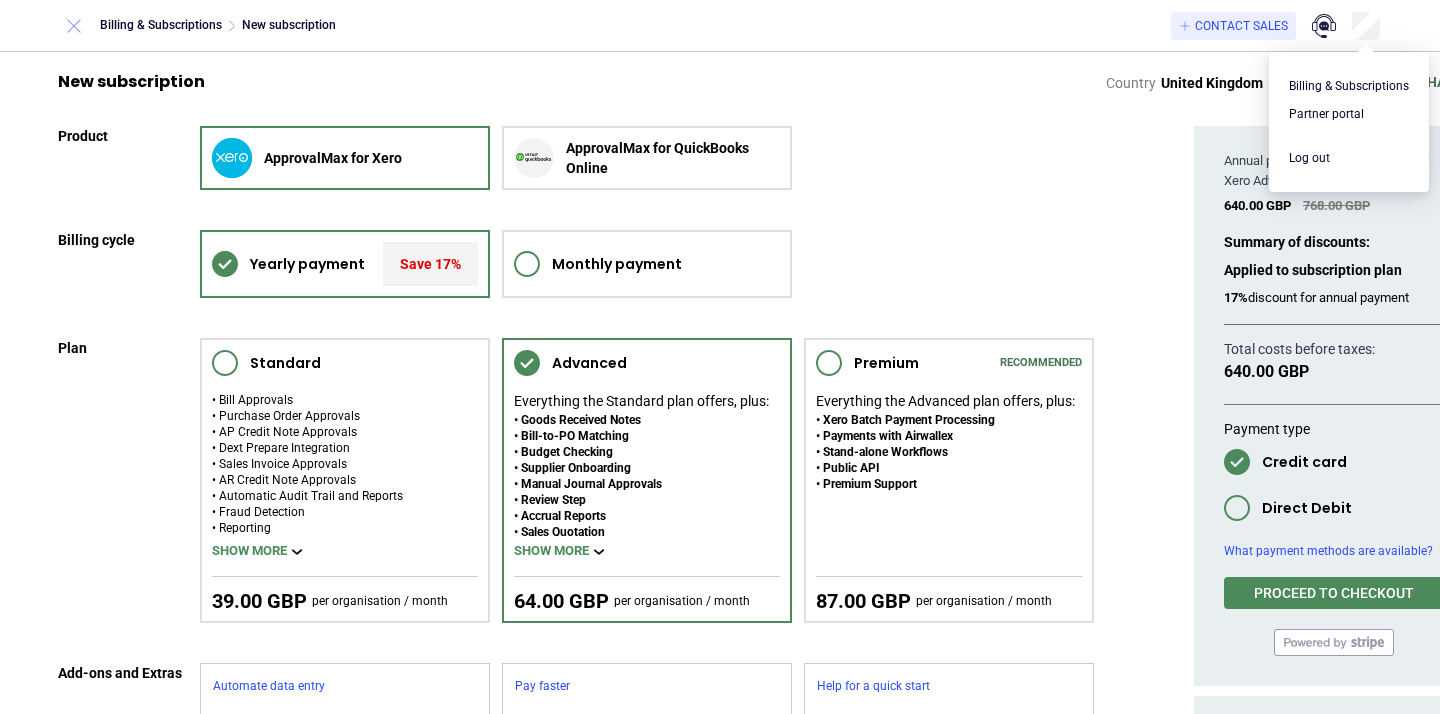click at bounding box center [74, 26] 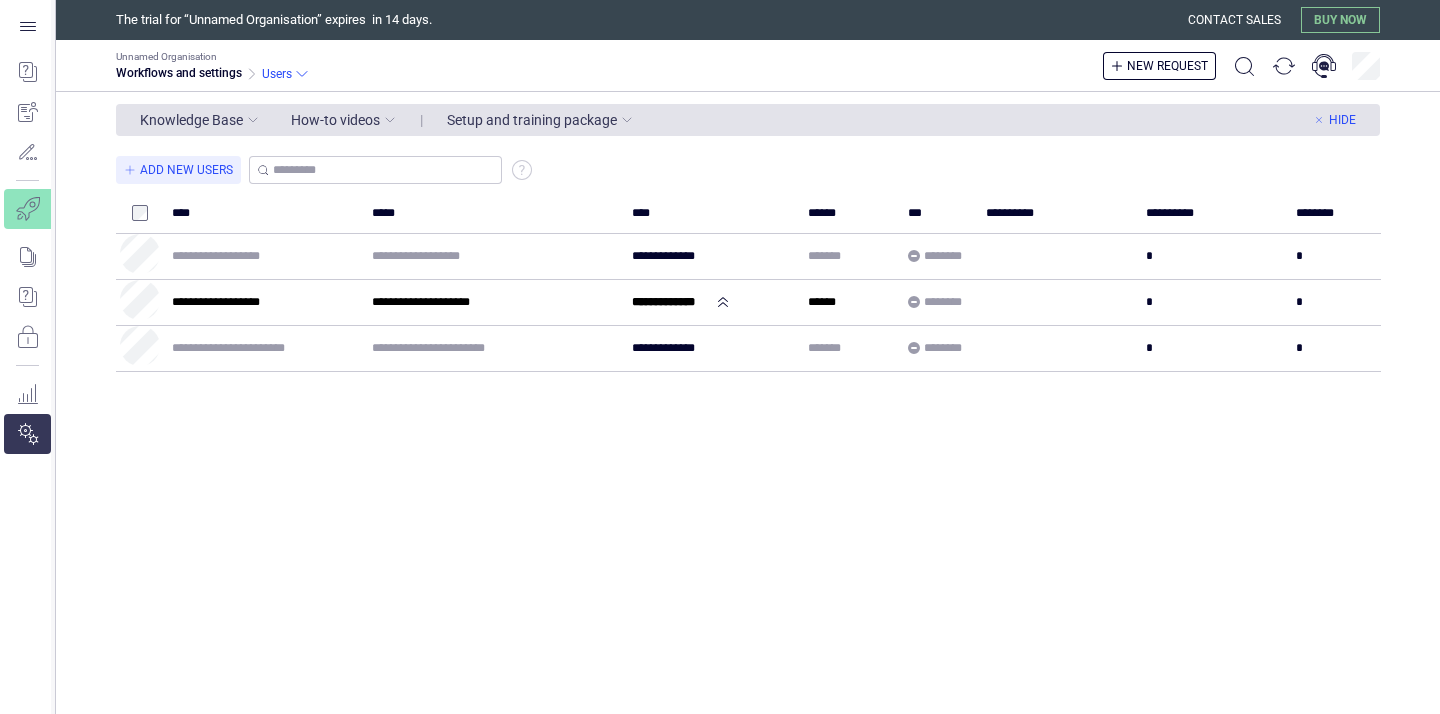 scroll, scrollTop: 0, scrollLeft: 0, axis: both 